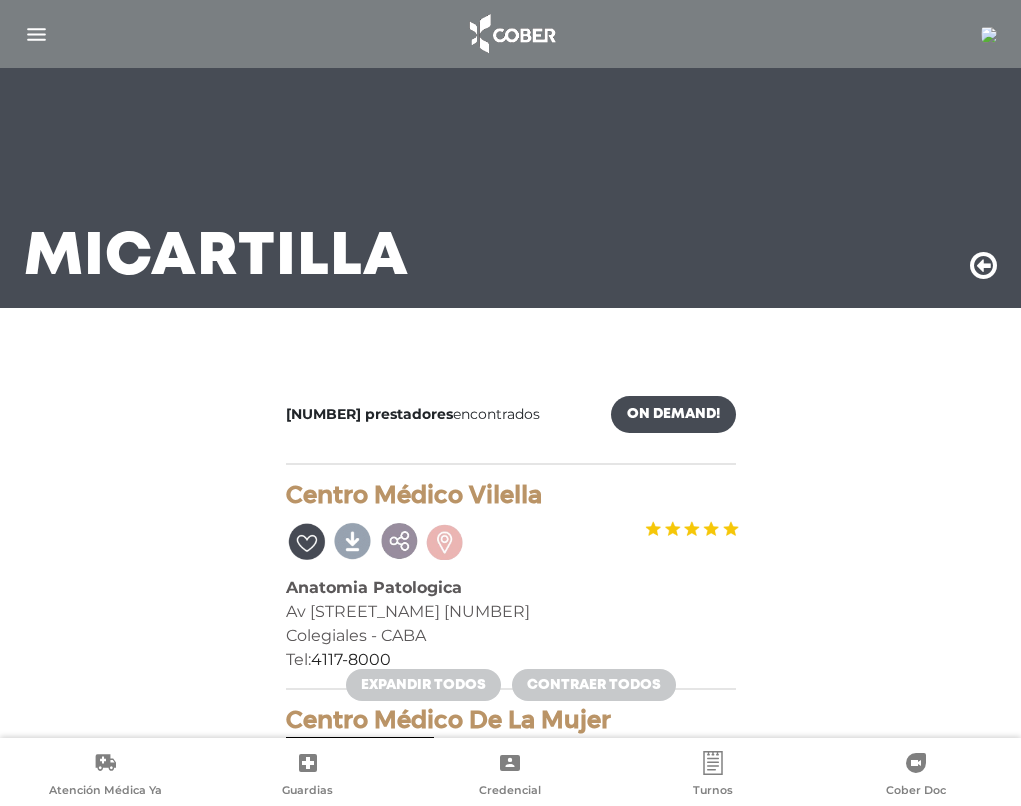 scroll, scrollTop: 9100, scrollLeft: 0, axis: vertical 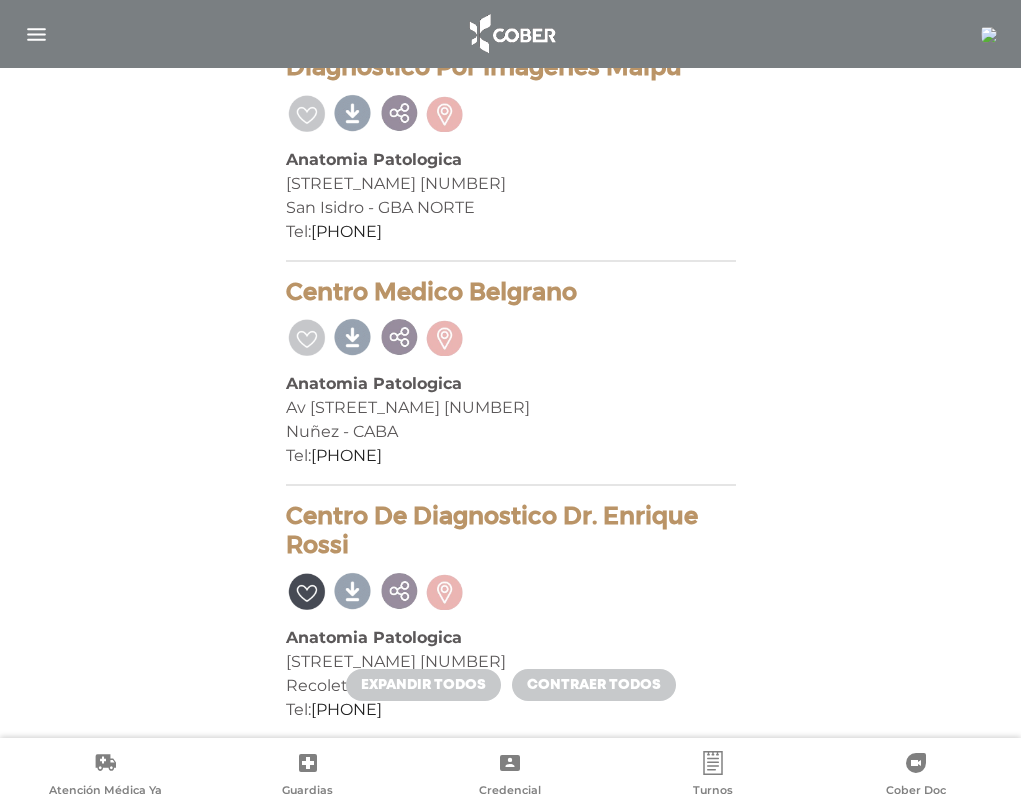 click on "Anatomia Patologica" at bounding box center (511, 160) 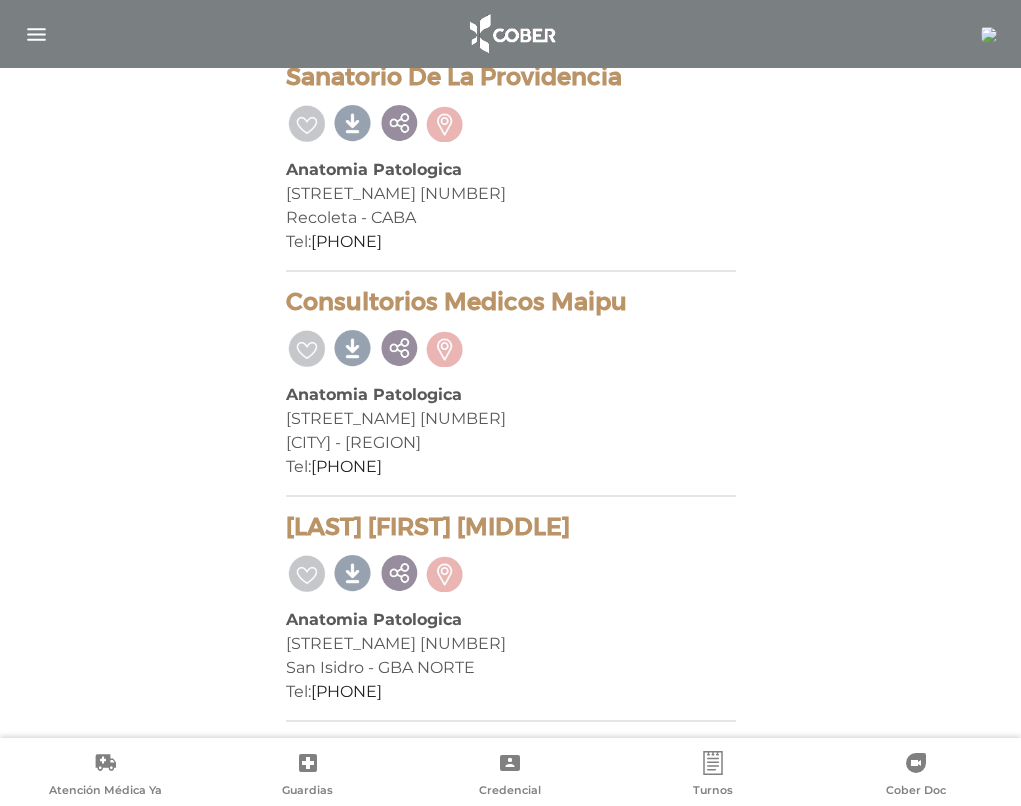 scroll, scrollTop: 12800, scrollLeft: 0, axis: vertical 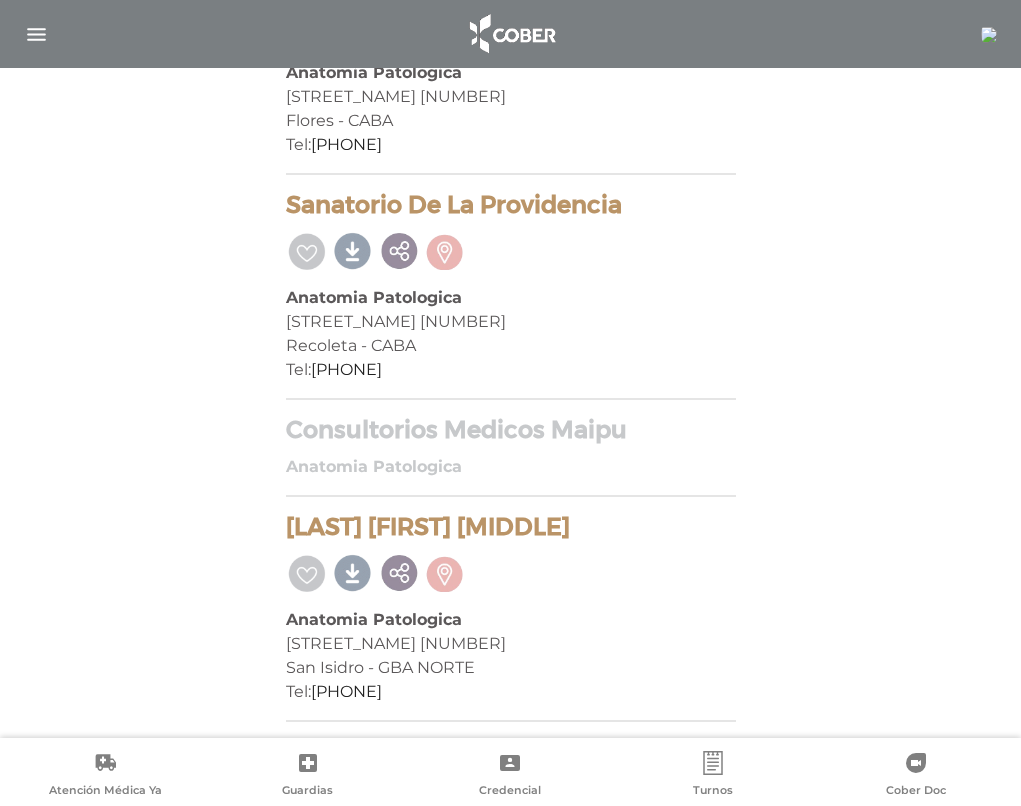 copy on "Consultorios Medicos Maipu" 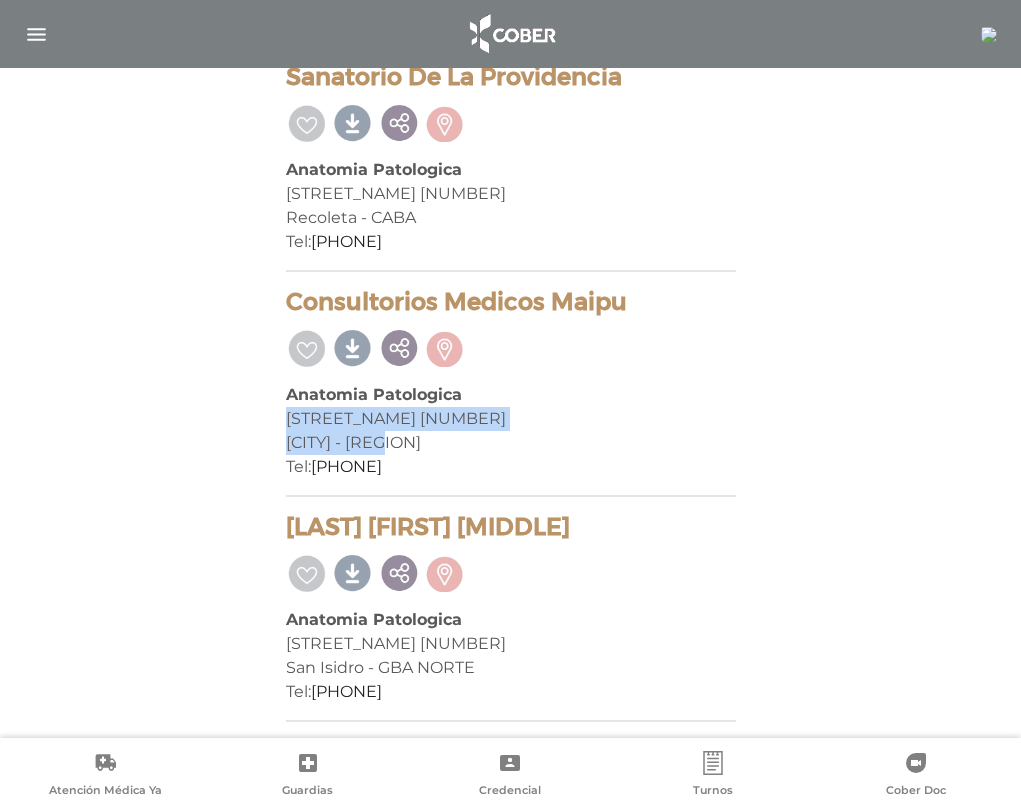 drag, startPoint x: 287, startPoint y: 577, endPoint x: 399, endPoint y: 595, distance: 113.43721 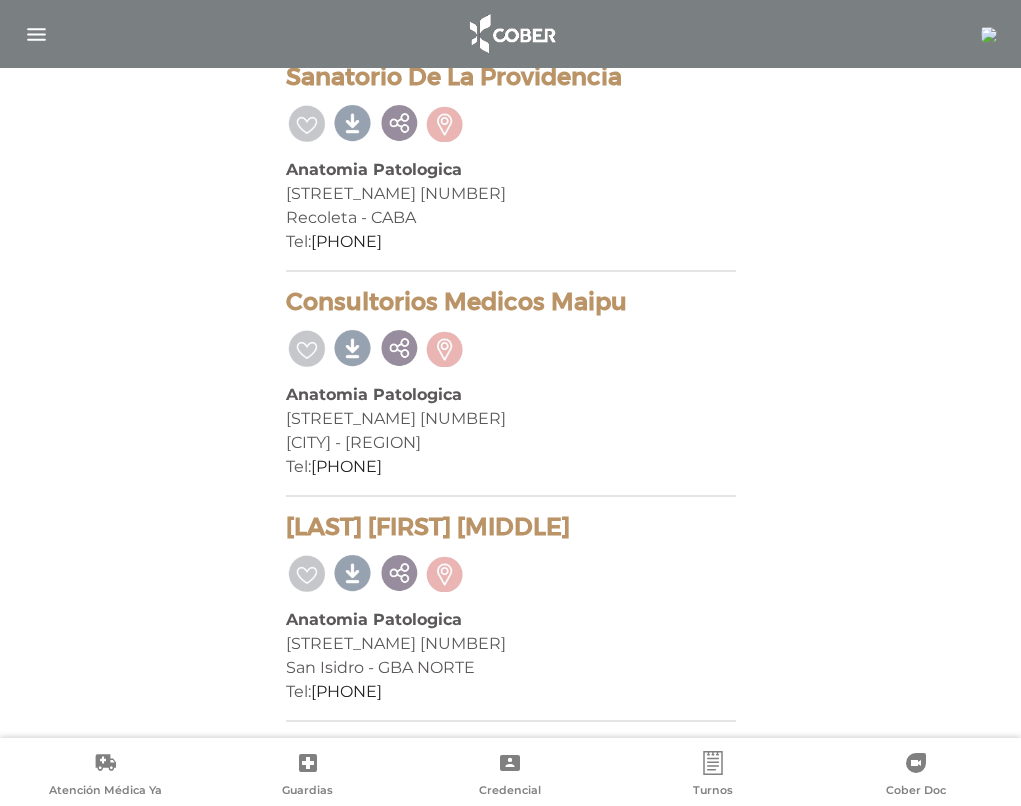 scroll, scrollTop: 12966, scrollLeft: 0, axis: vertical 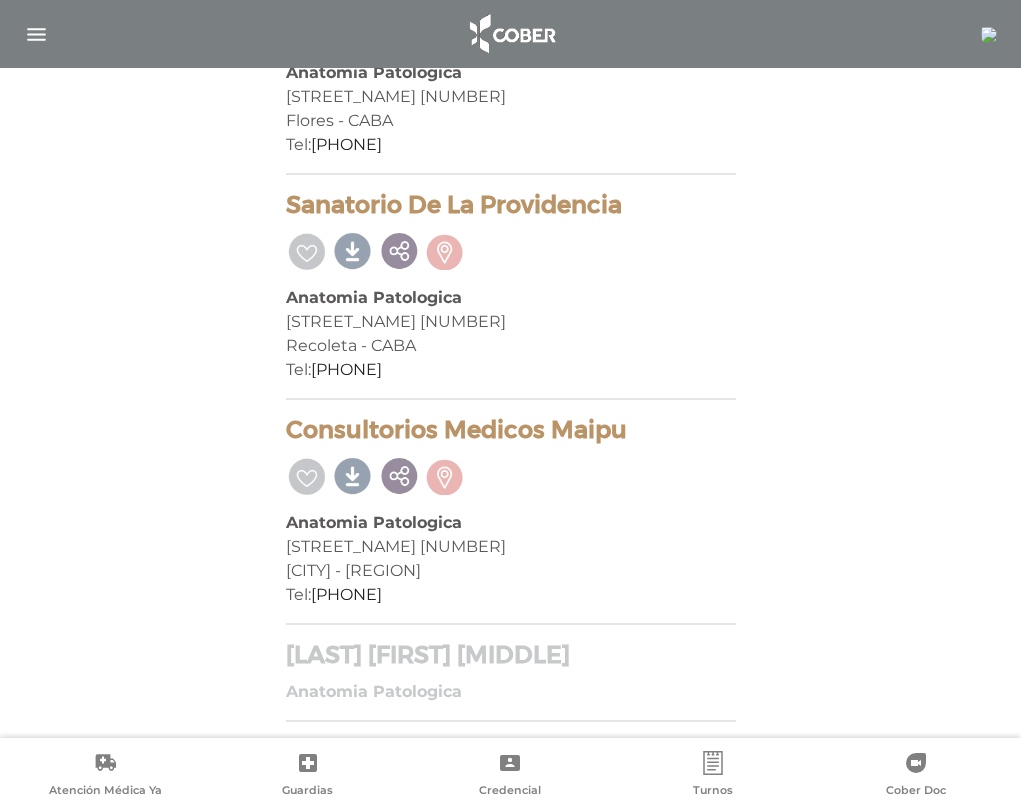 copy on "[LAST] [FIRST] [MIDDLE]" 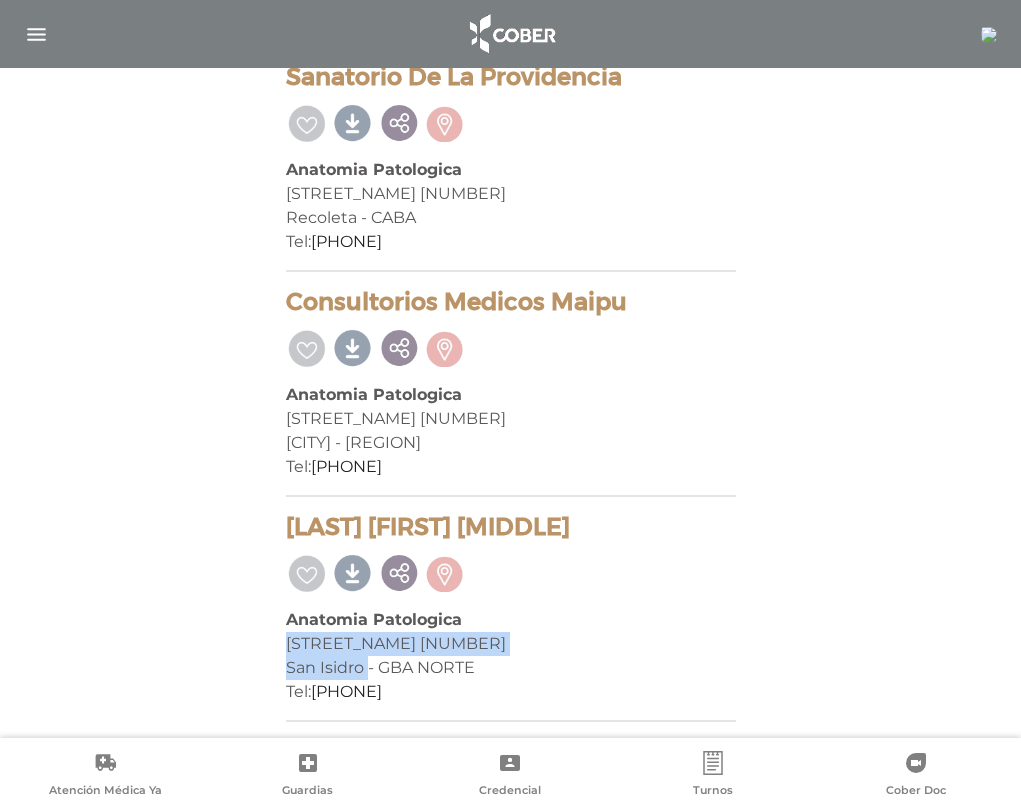 drag, startPoint x: 290, startPoint y: 642, endPoint x: 369, endPoint y: 674, distance: 85.23497 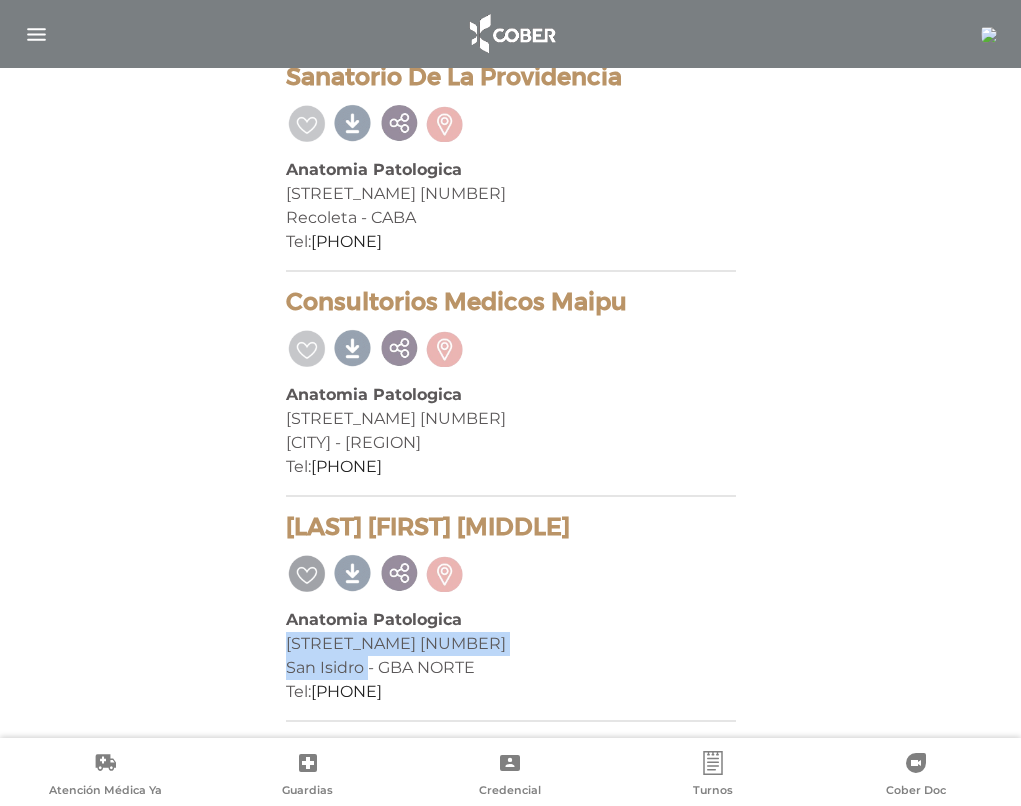 click at bounding box center (307, 571) 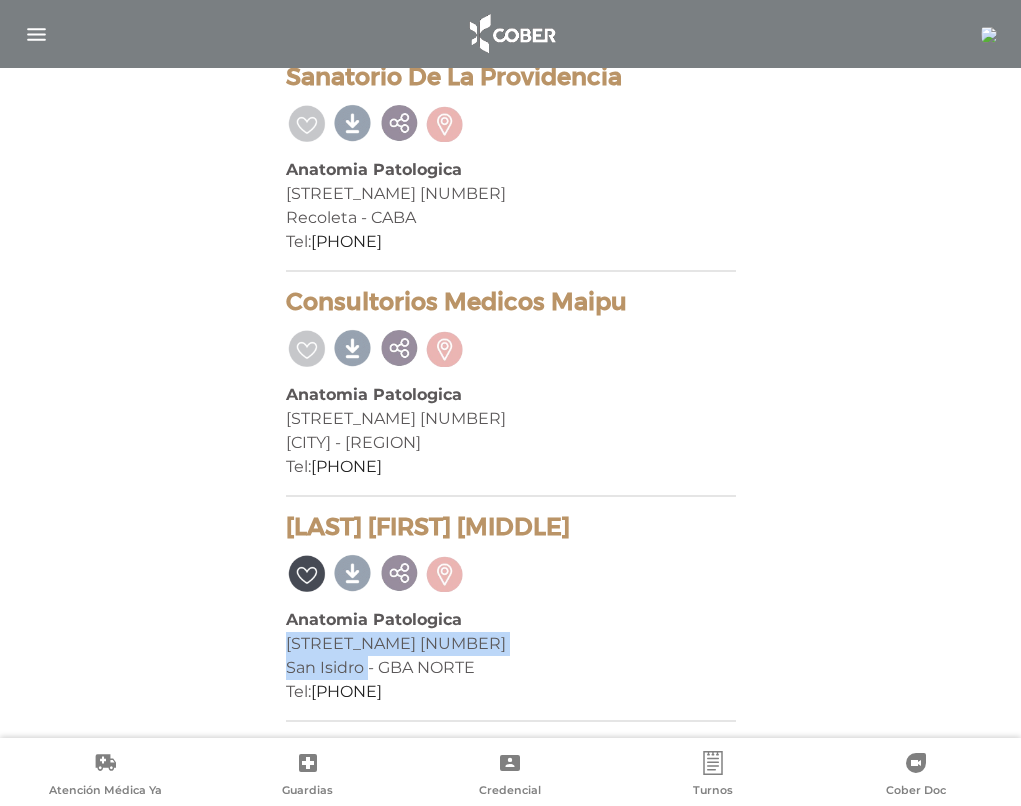 click on "[STREET_NAME] [NUMBER]" at bounding box center [511, 644] 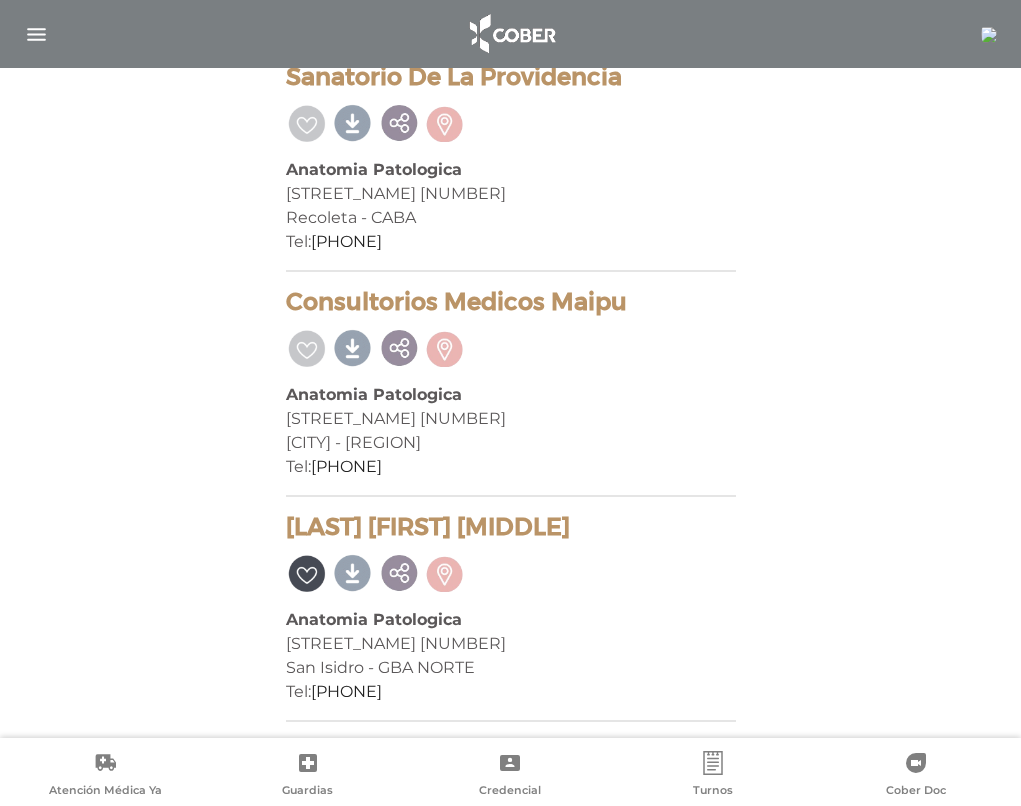 click at bounding box center [511, 571] 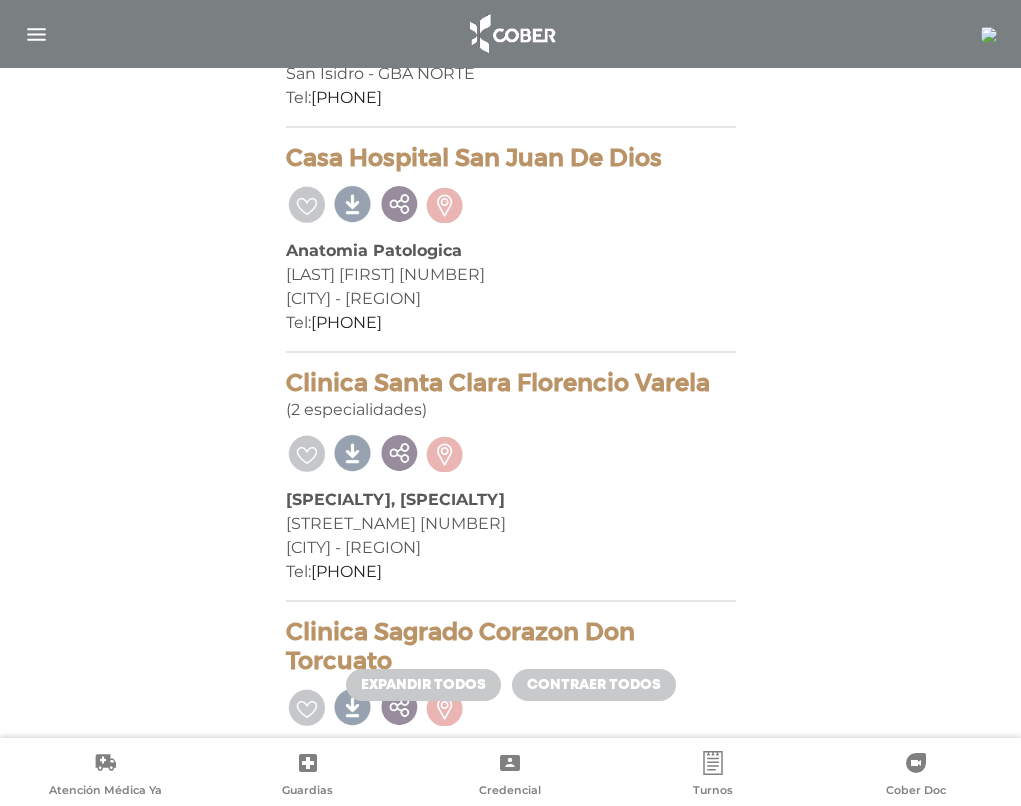 scroll, scrollTop: 6417, scrollLeft: 0, axis: vertical 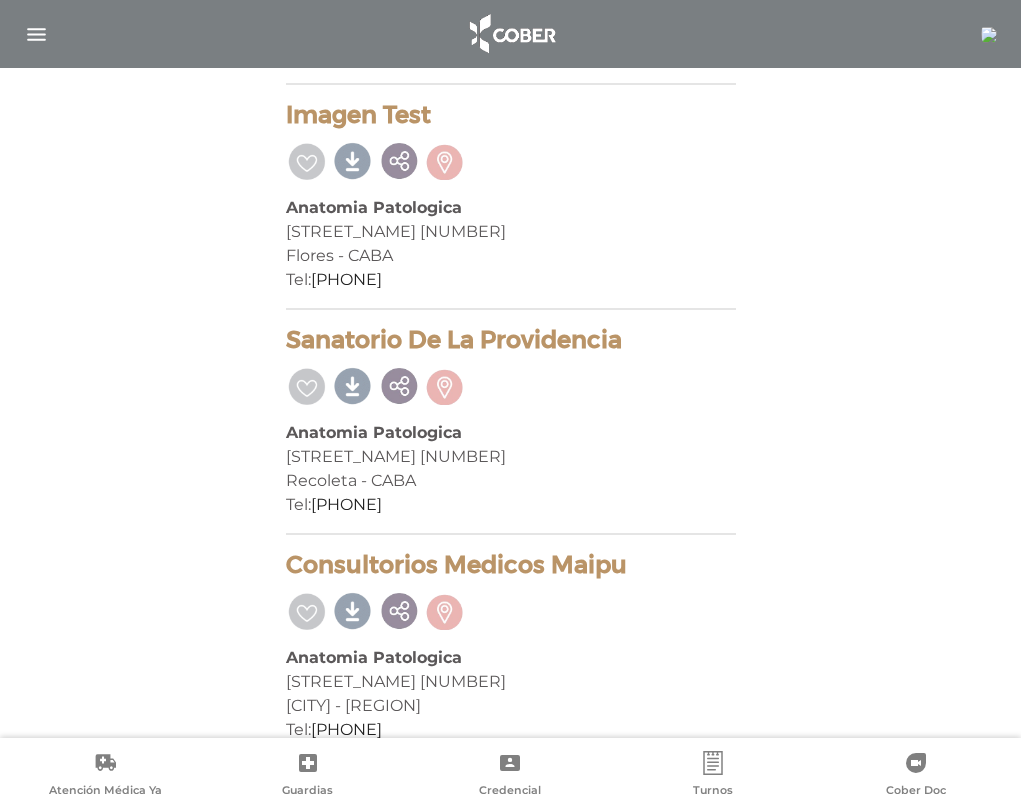 drag, startPoint x: 287, startPoint y: 281, endPoint x: 554, endPoint y: 286, distance: 267.0468 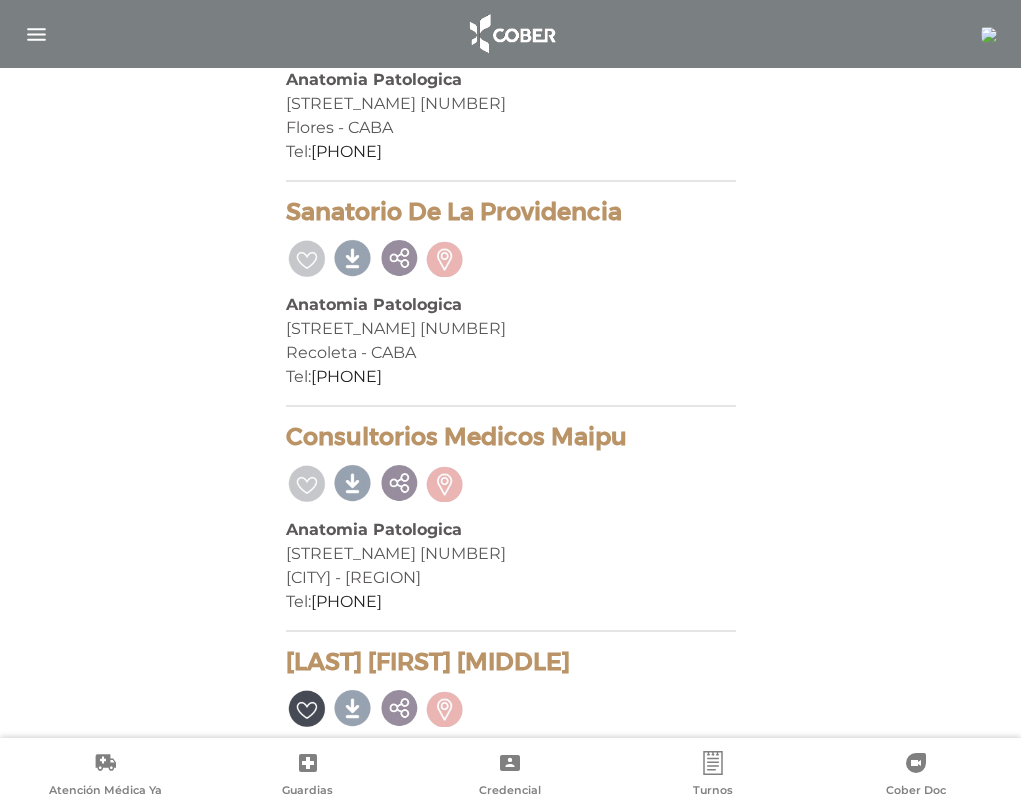 copy on "Sanatorio San Pablo" 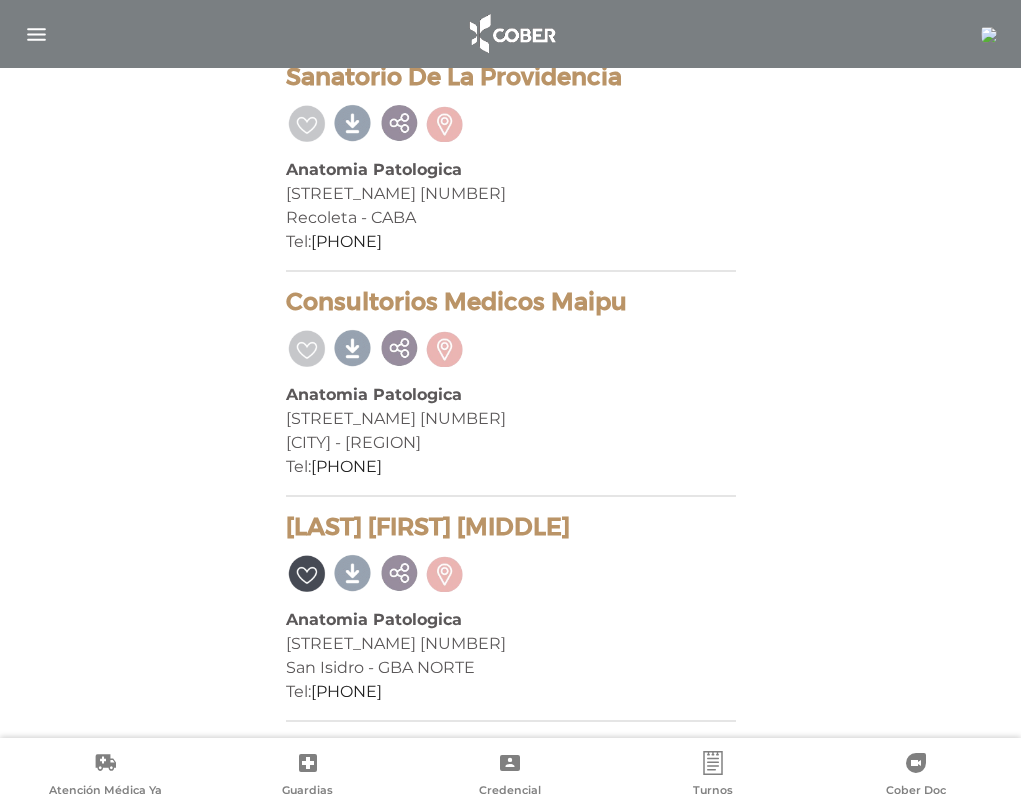 scroll, scrollTop: 12966, scrollLeft: 0, axis: vertical 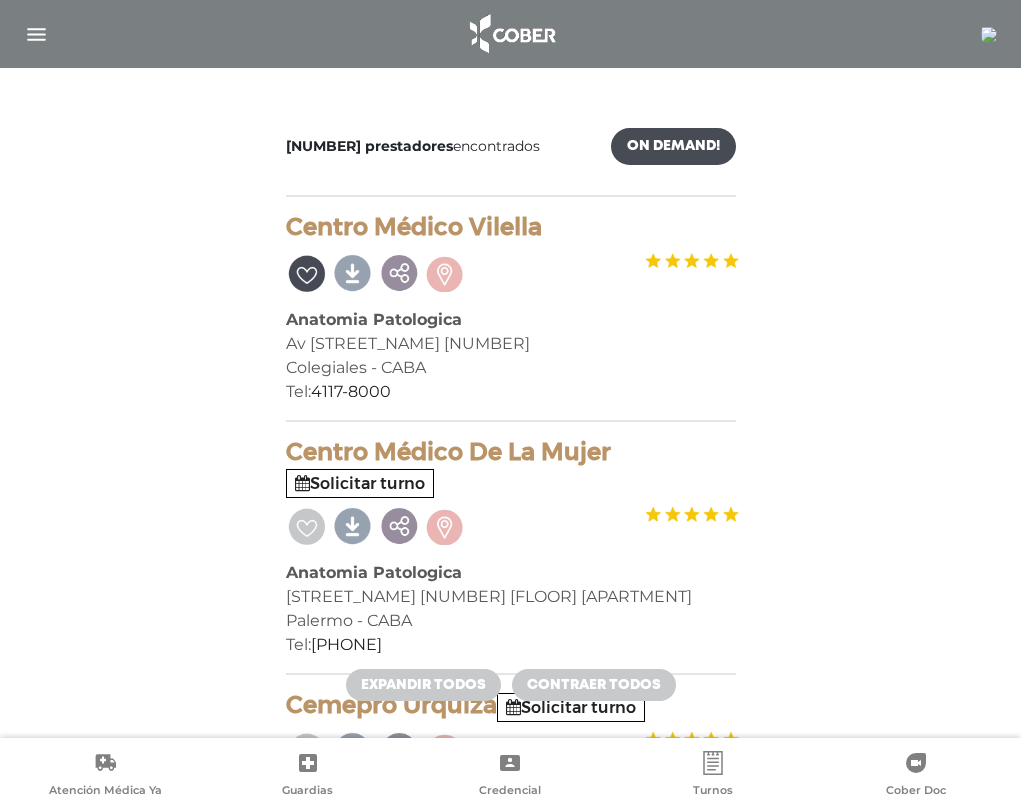 drag, startPoint x: 289, startPoint y: 248, endPoint x: 575, endPoint y: 247, distance: 286.00174 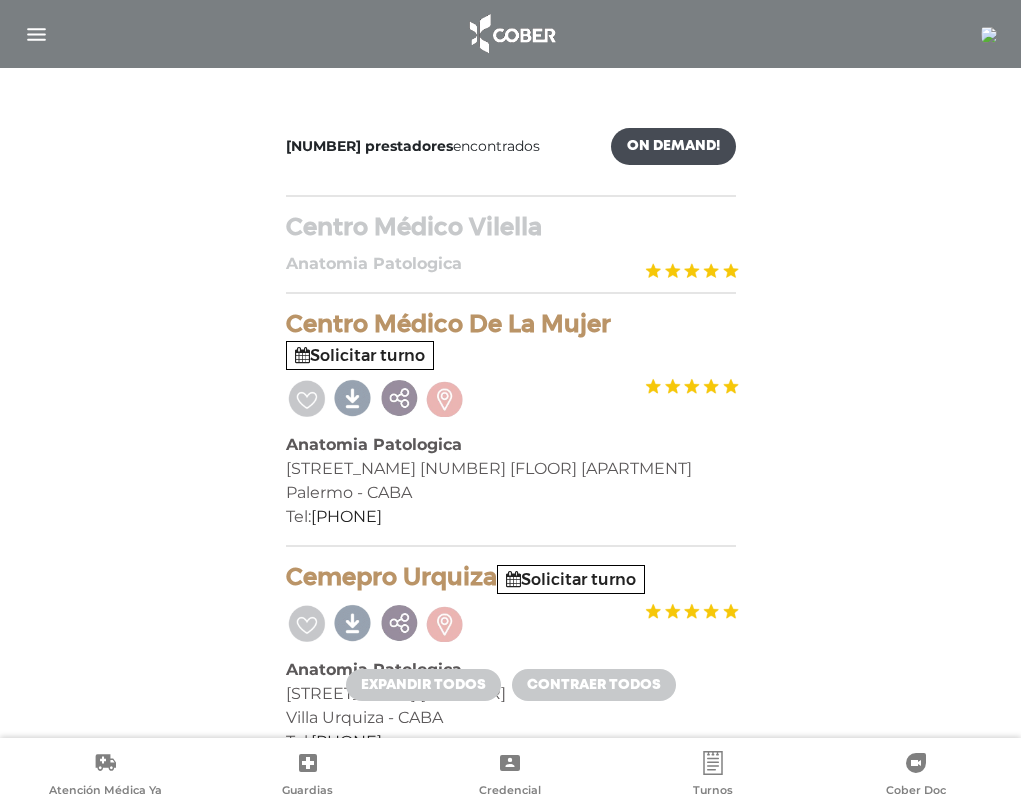copy on "Centro Médico Vilella" 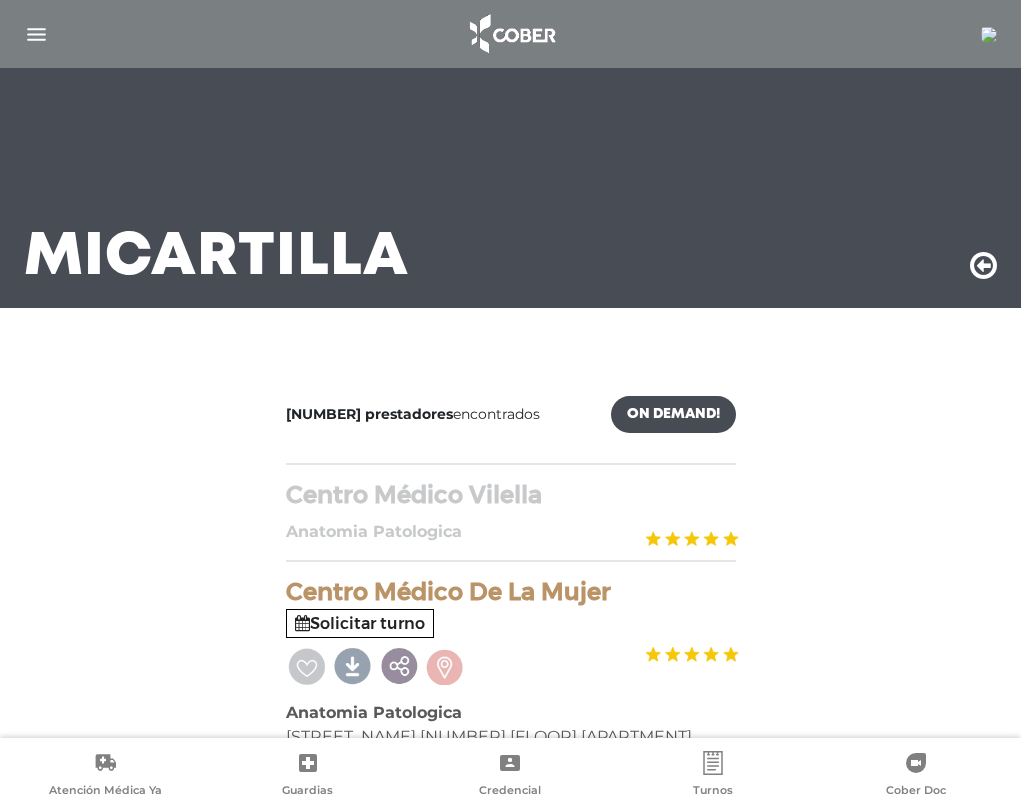 click at bounding box center [36, 34] 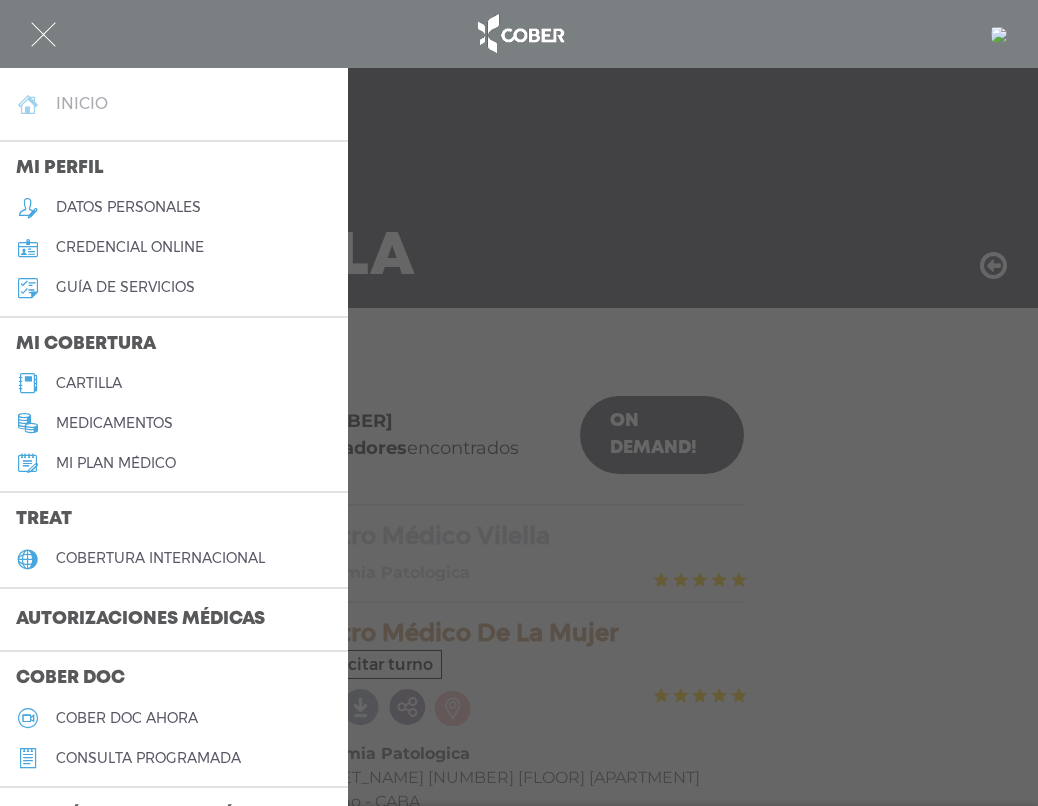 click on "inicio" at bounding box center [174, 104] 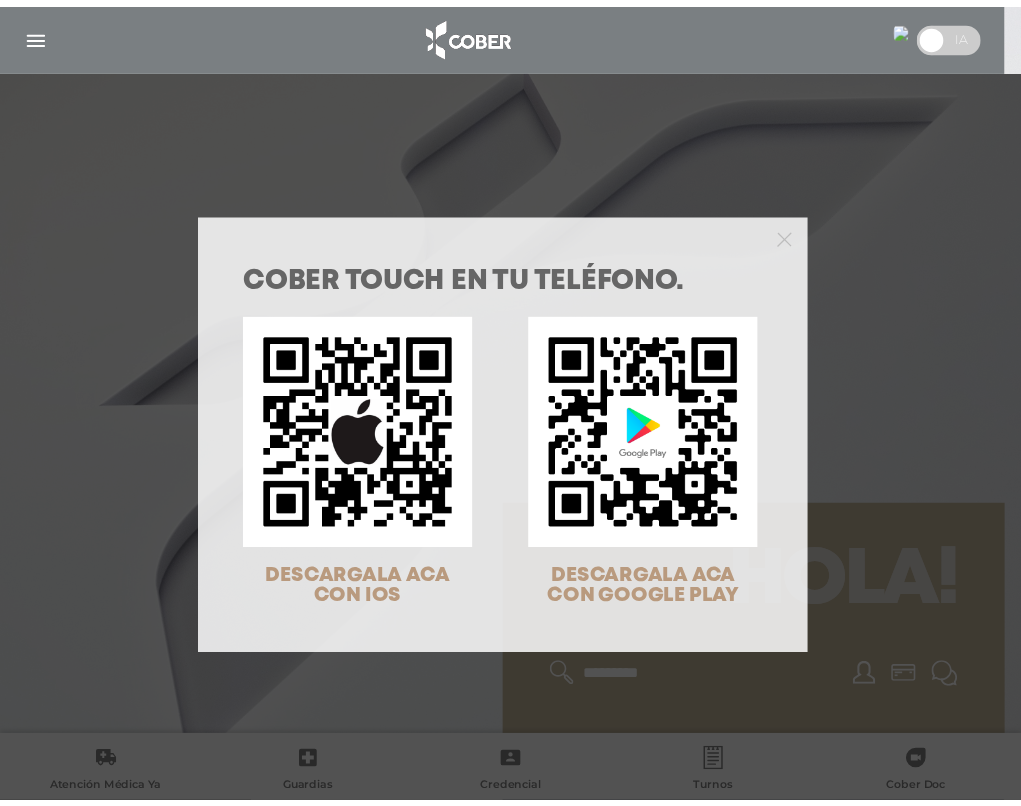scroll, scrollTop: 0, scrollLeft: 0, axis: both 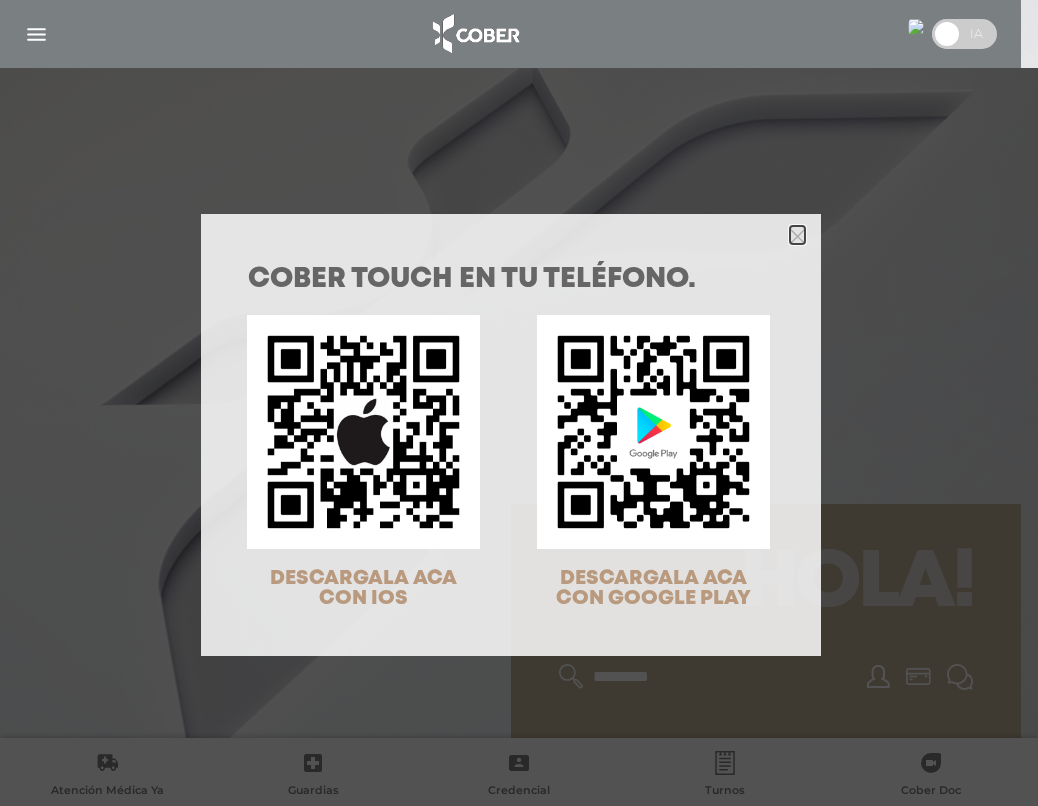click 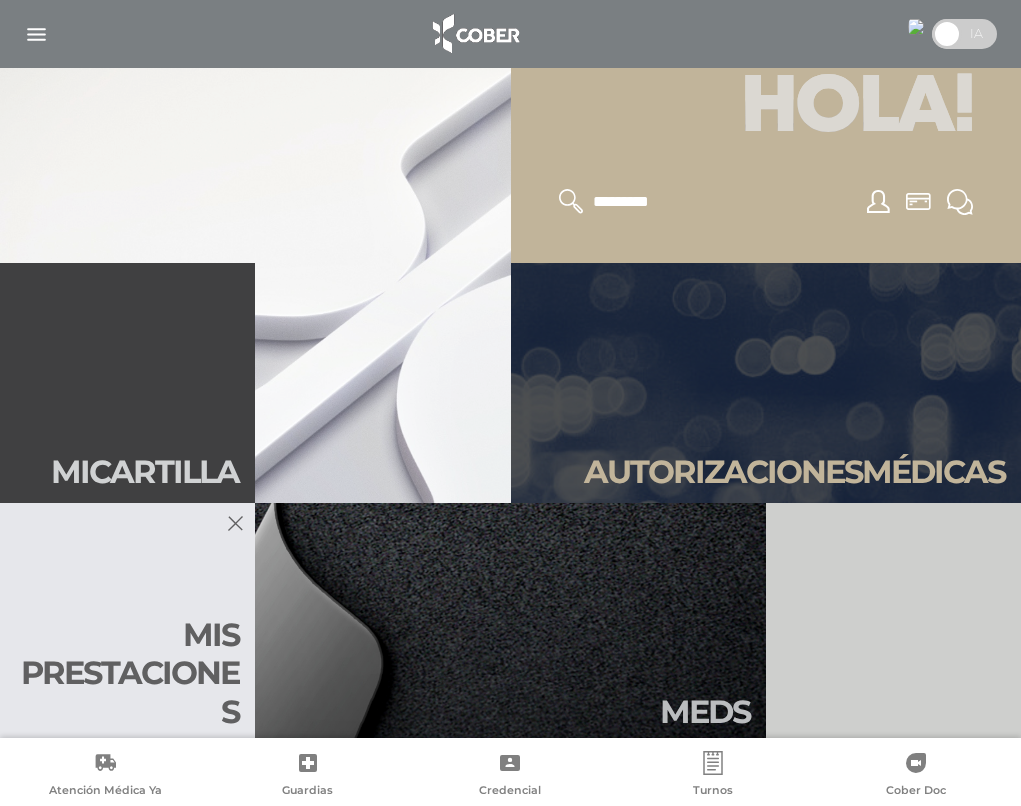 scroll, scrollTop: 500, scrollLeft: 0, axis: vertical 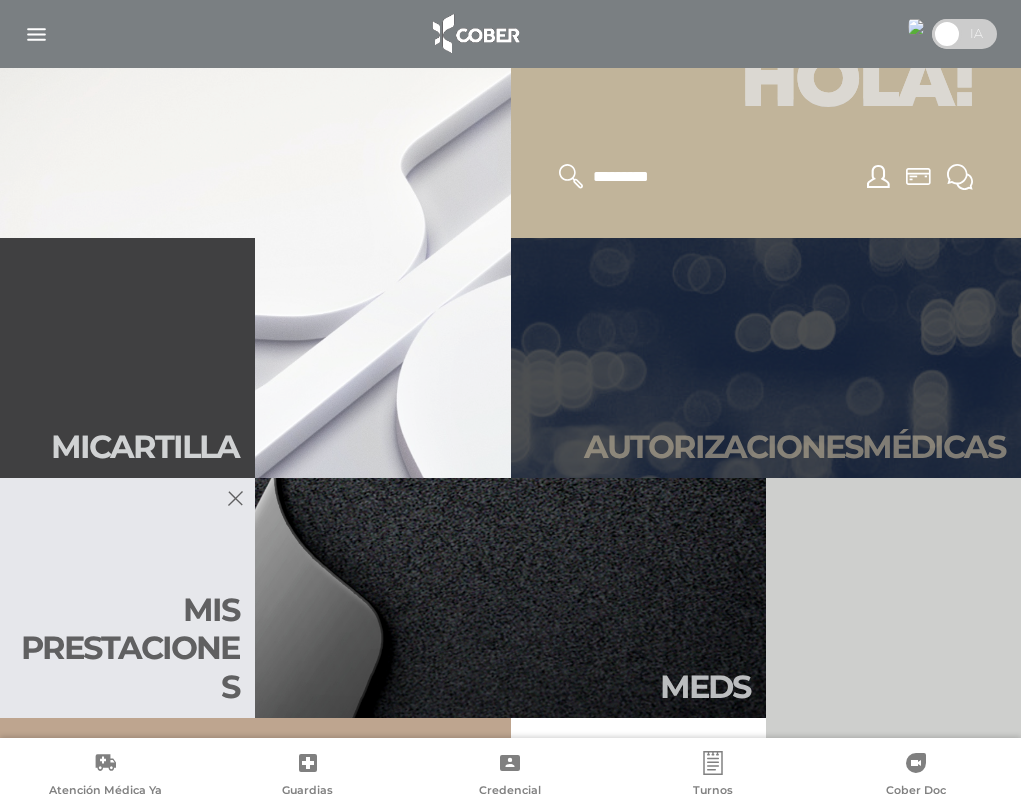 click on "Autori zaciones  médicas" at bounding box center [794, 447] 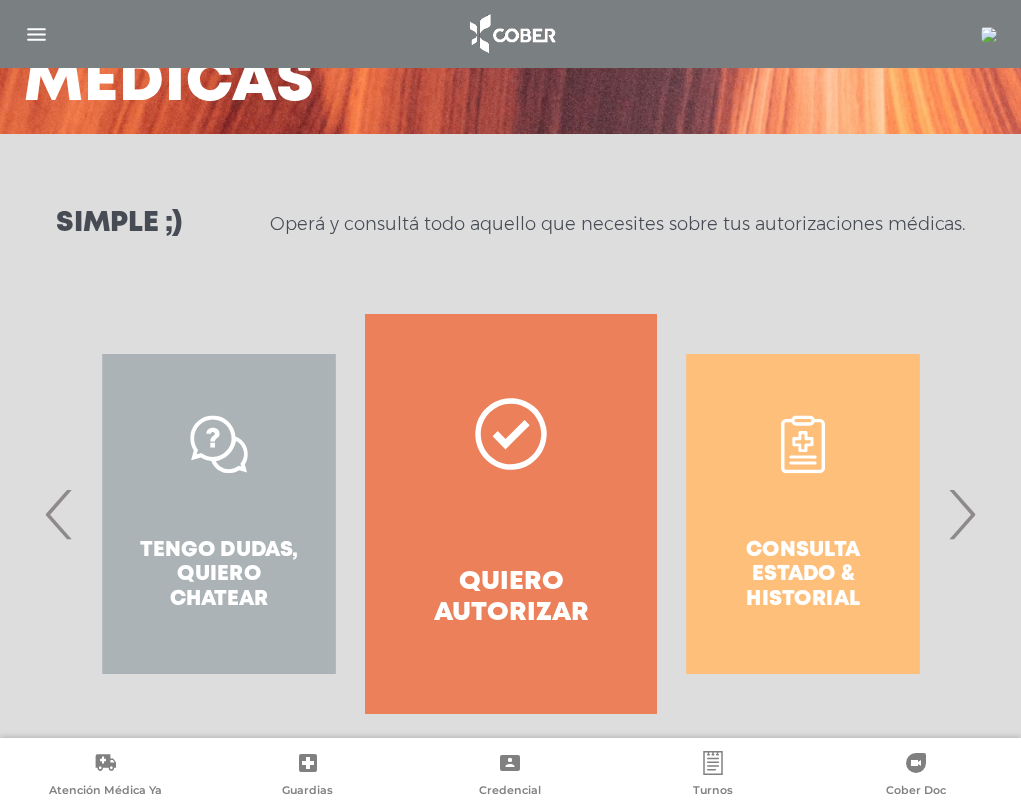 scroll, scrollTop: 198, scrollLeft: 0, axis: vertical 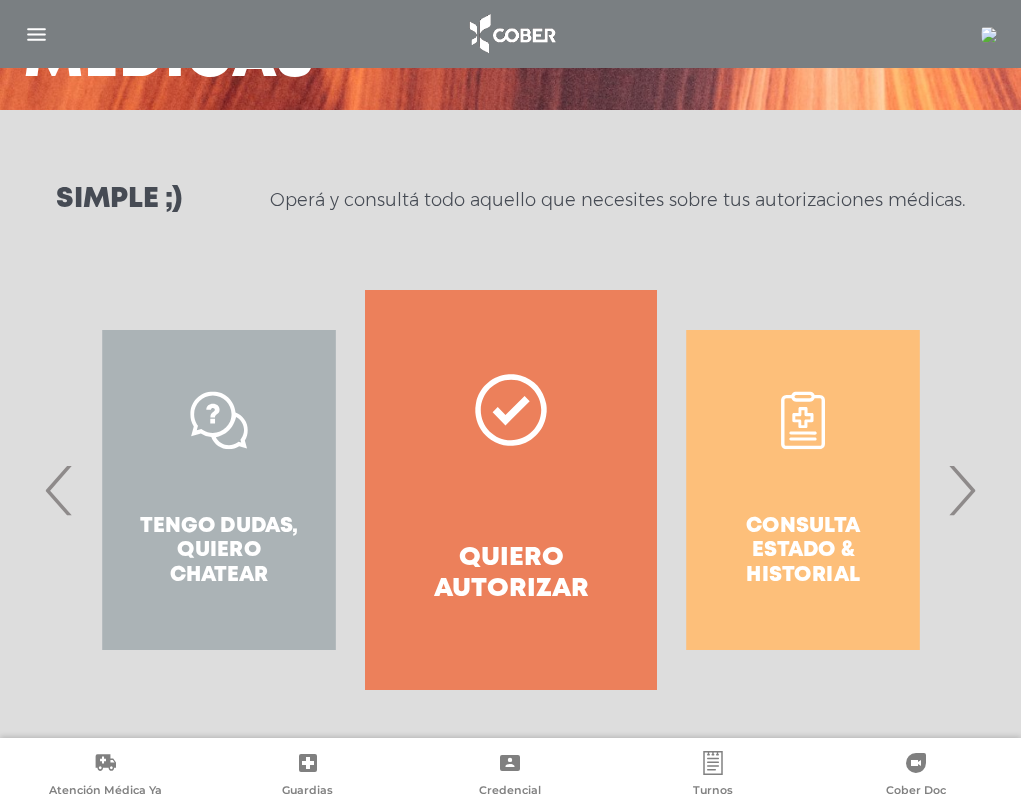 click on "Quiero autorizar" at bounding box center (511, 574) 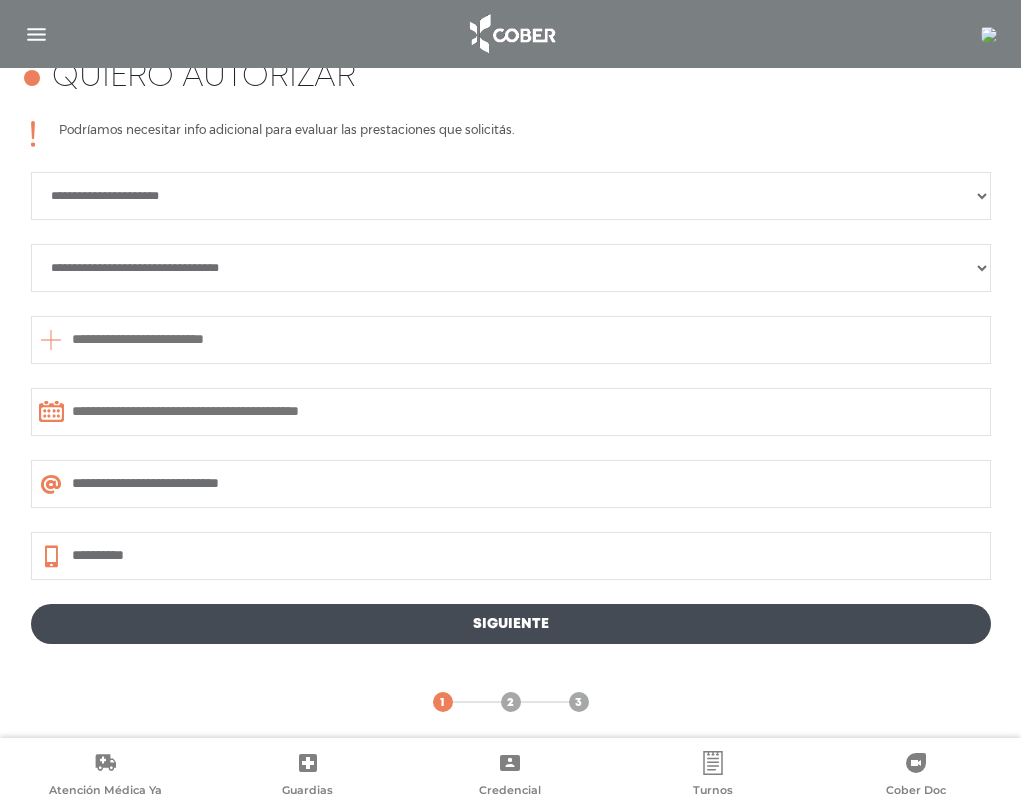 scroll, scrollTop: 836, scrollLeft: 0, axis: vertical 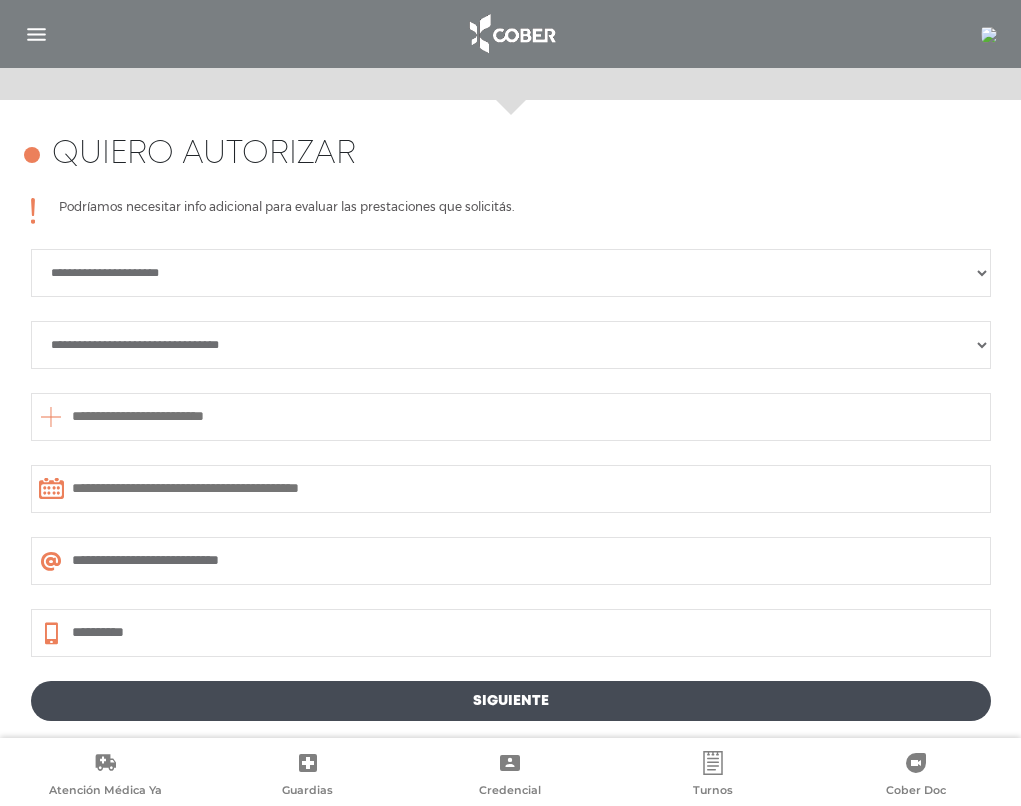 click on "[REDACTED]" at bounding box center (511, 273) 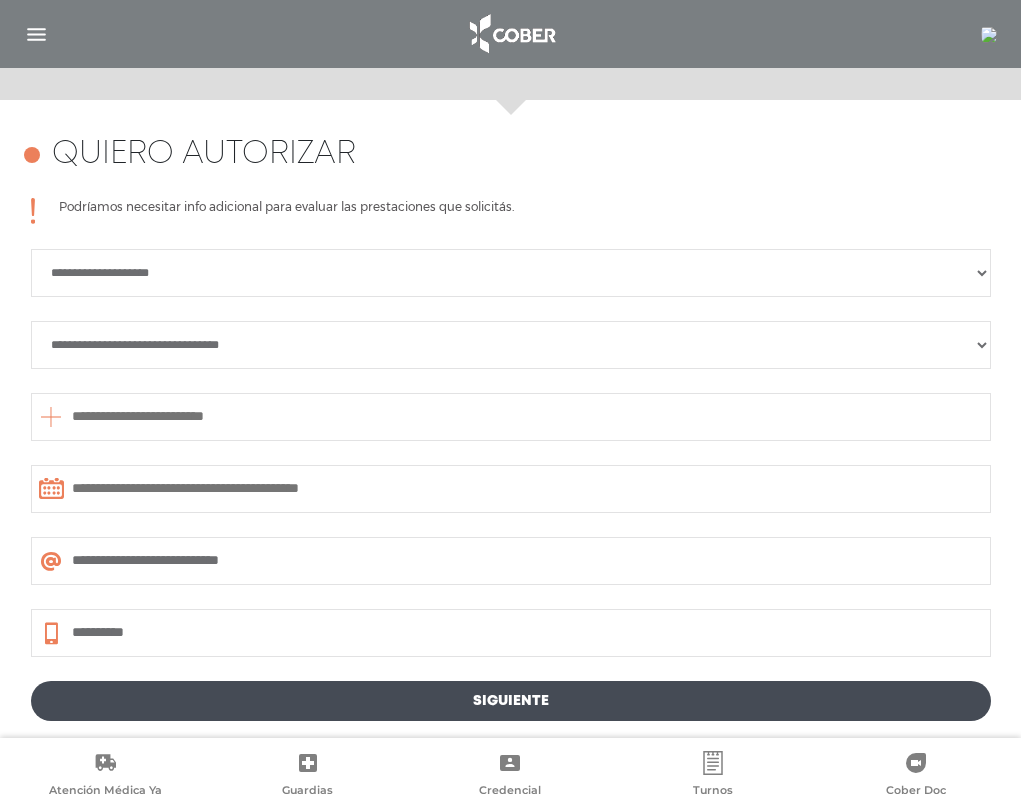 click on "[REDACTED]" at bounding box center [511, 273] 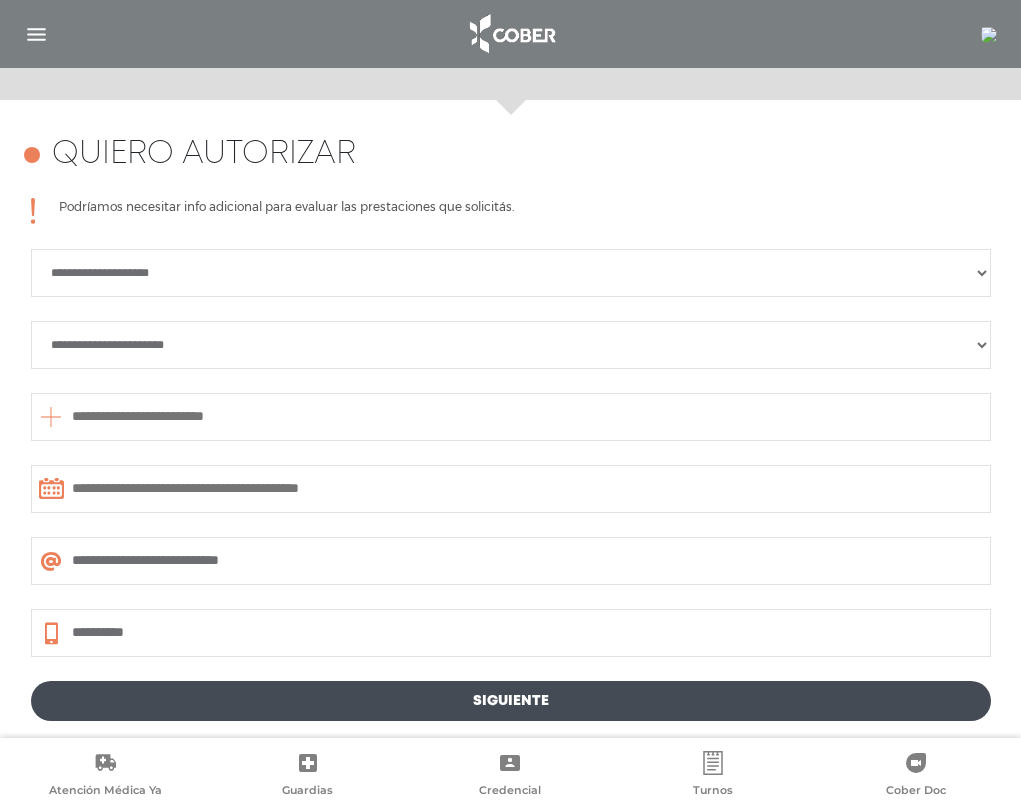 click on "**********" at bounding box center [511, 345] 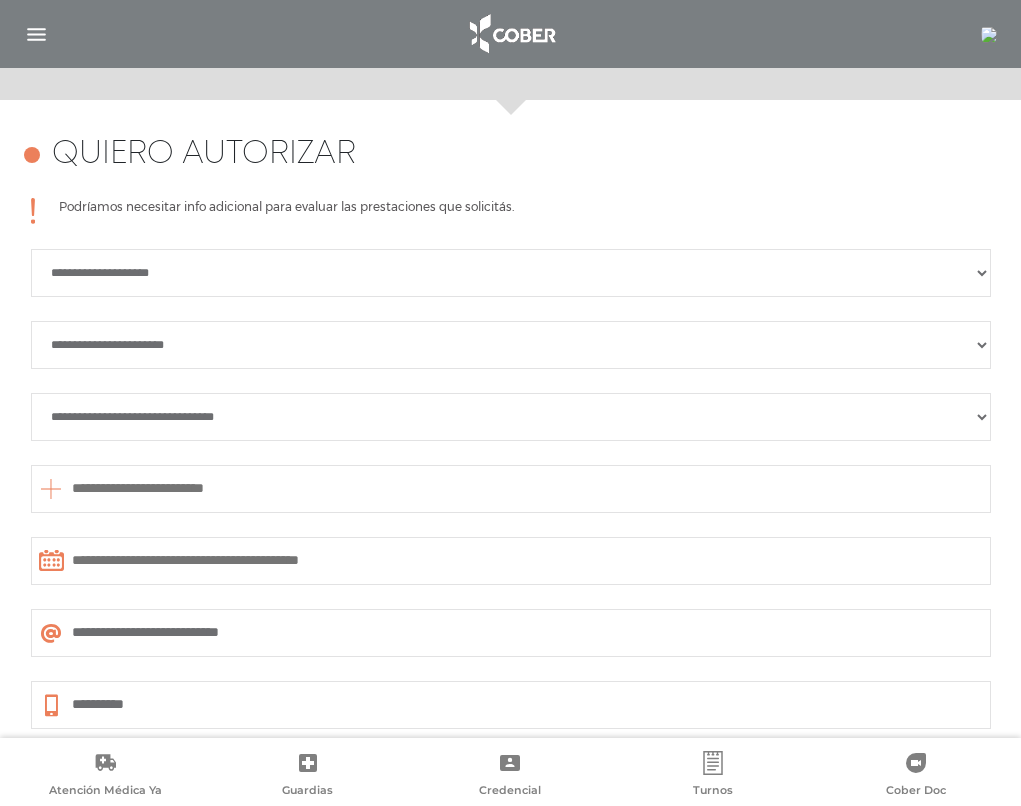 click on "**********" at bounding box center [511, 417] 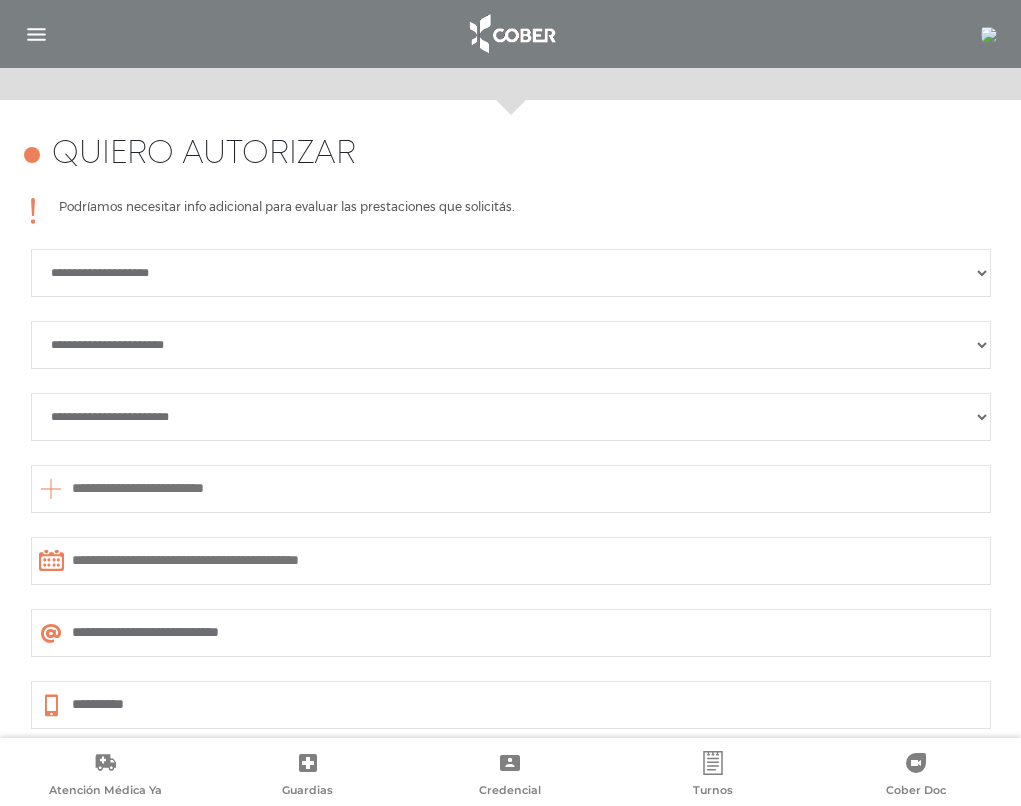 click on "**********" at bounding box center [511, 417] 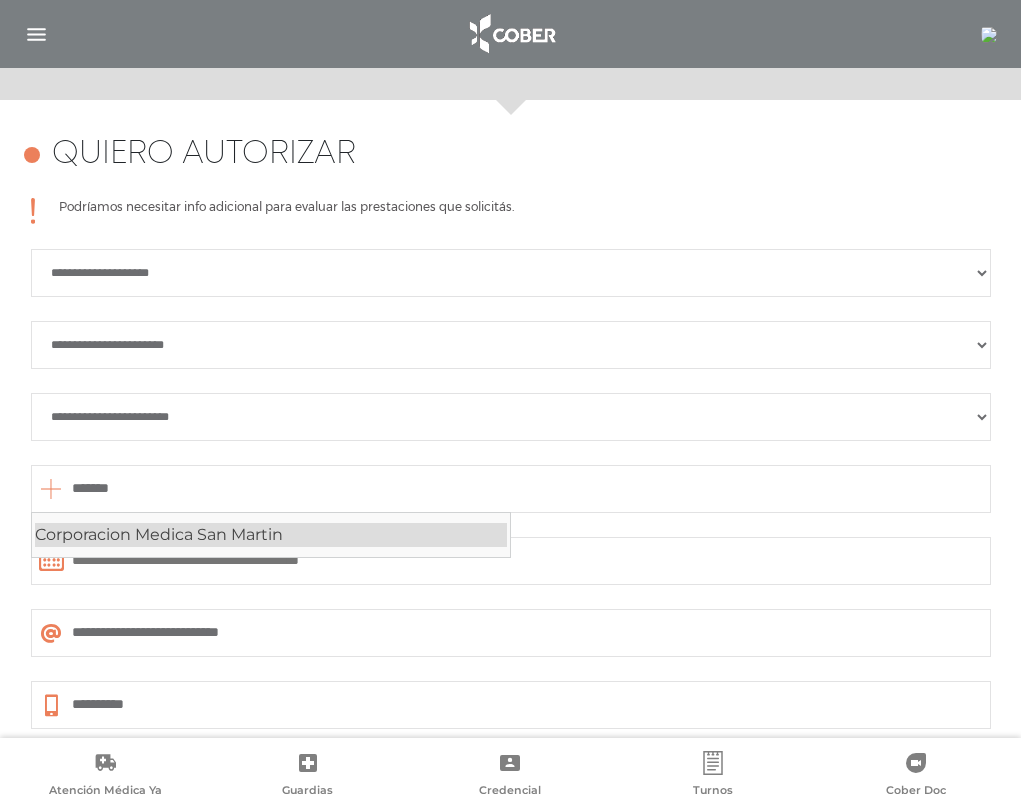 click on "Corporacion Medica San Martin" at bounding box center (271, 535) 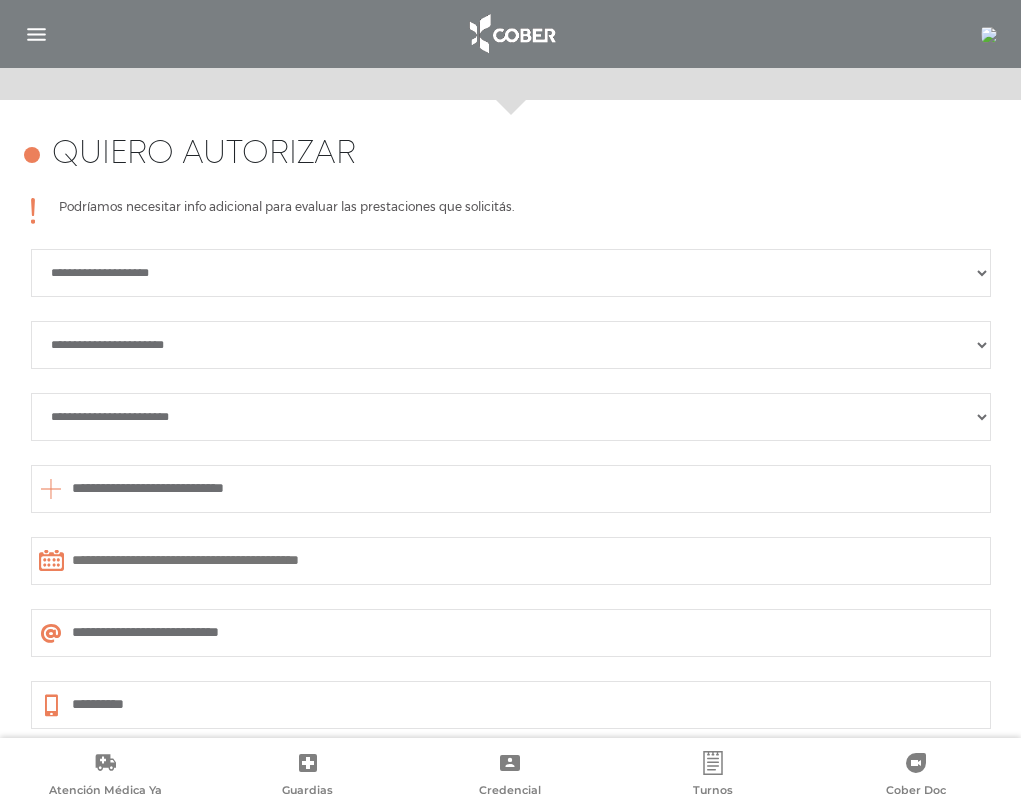 type on "**********" 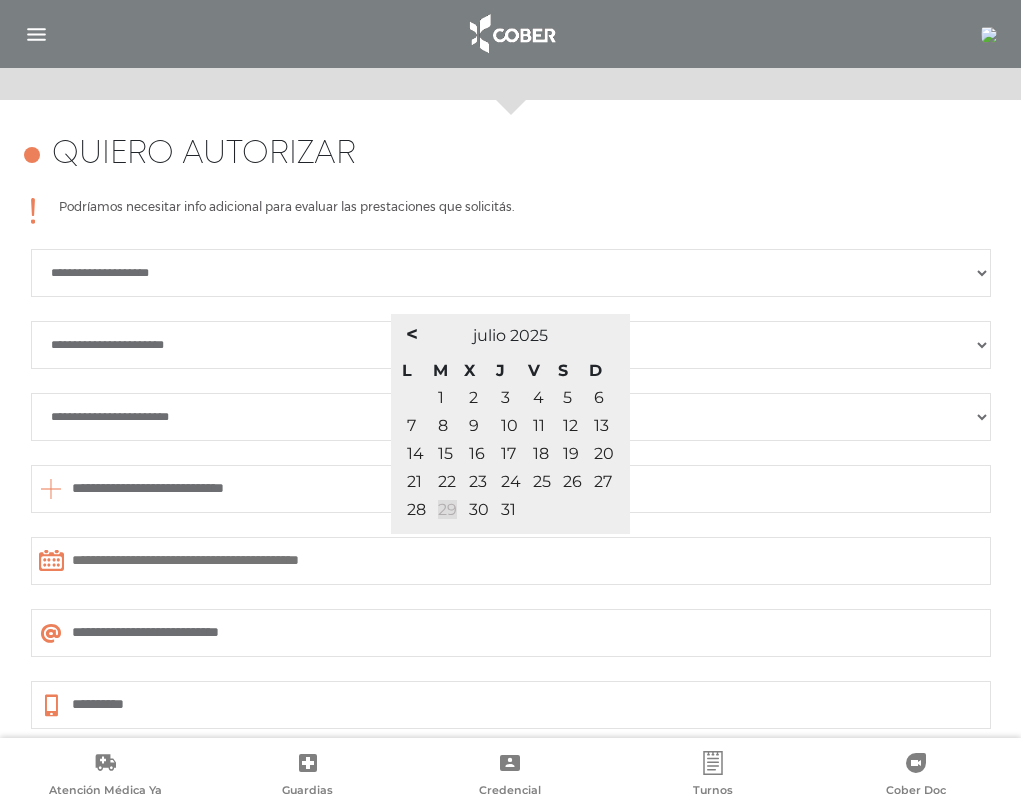click on "29" at bounding box center (447, 509) 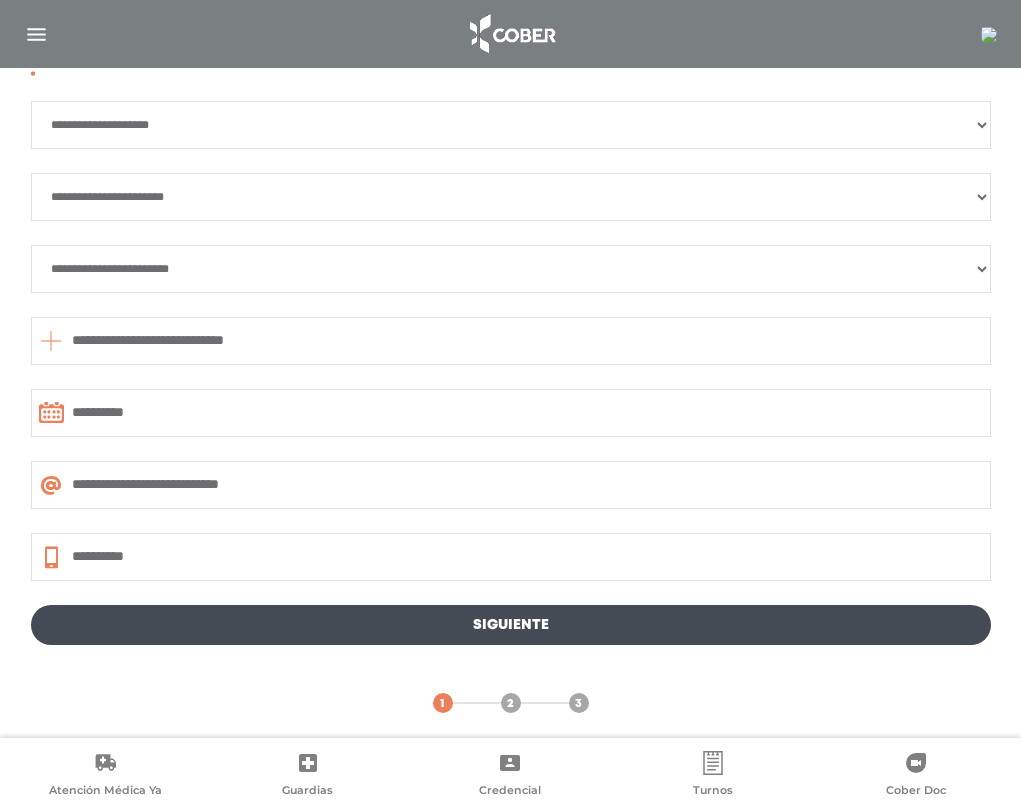 scroll, scrollTop: 1010, scrollLeft: 0, axis: vertical 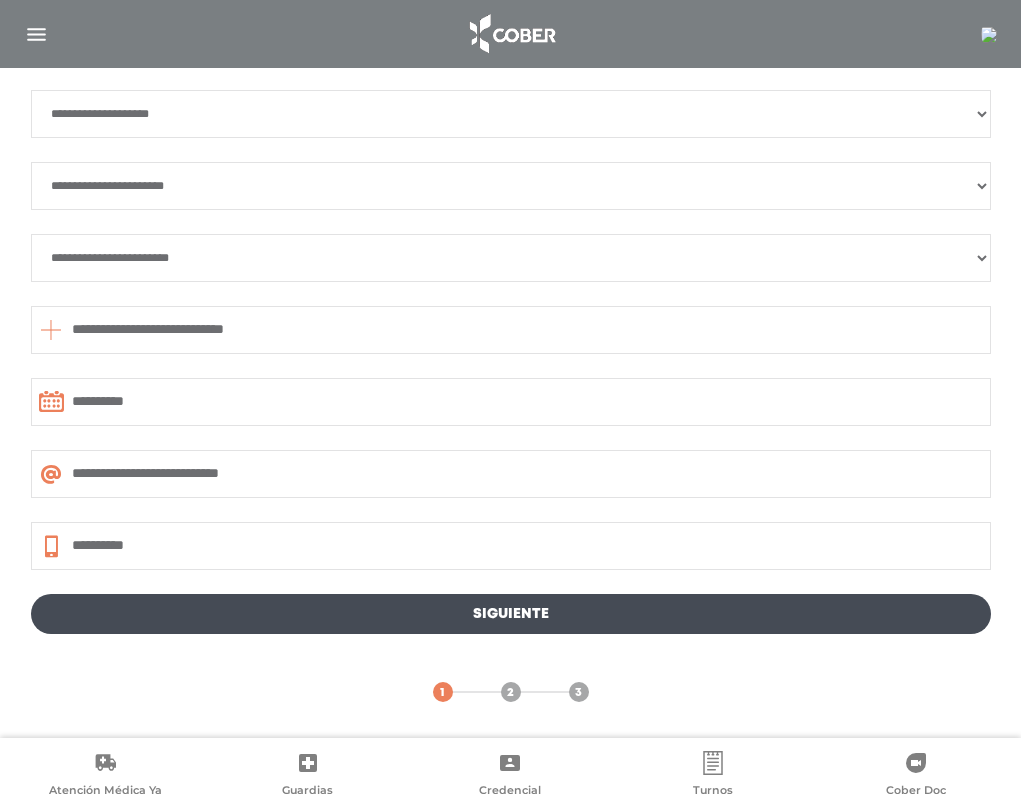click on "Siguiente" at bounding box center [511, 614] 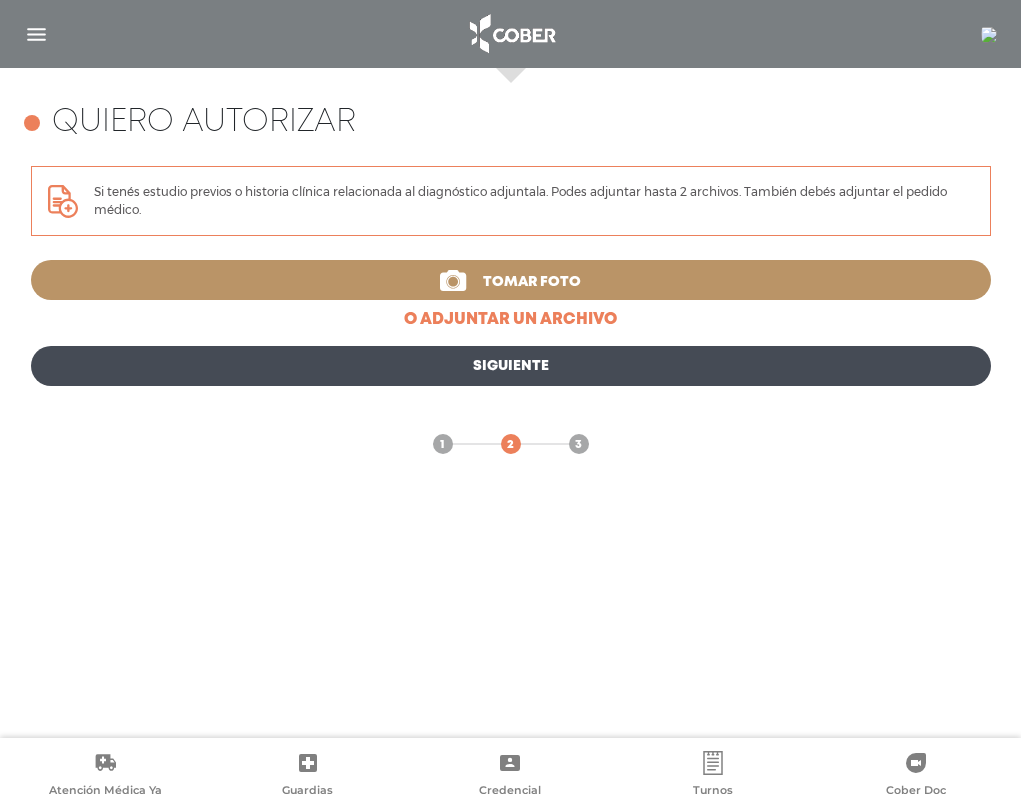 scroll, scrollTop: 868, scrollLeft: 0, axis: vertical 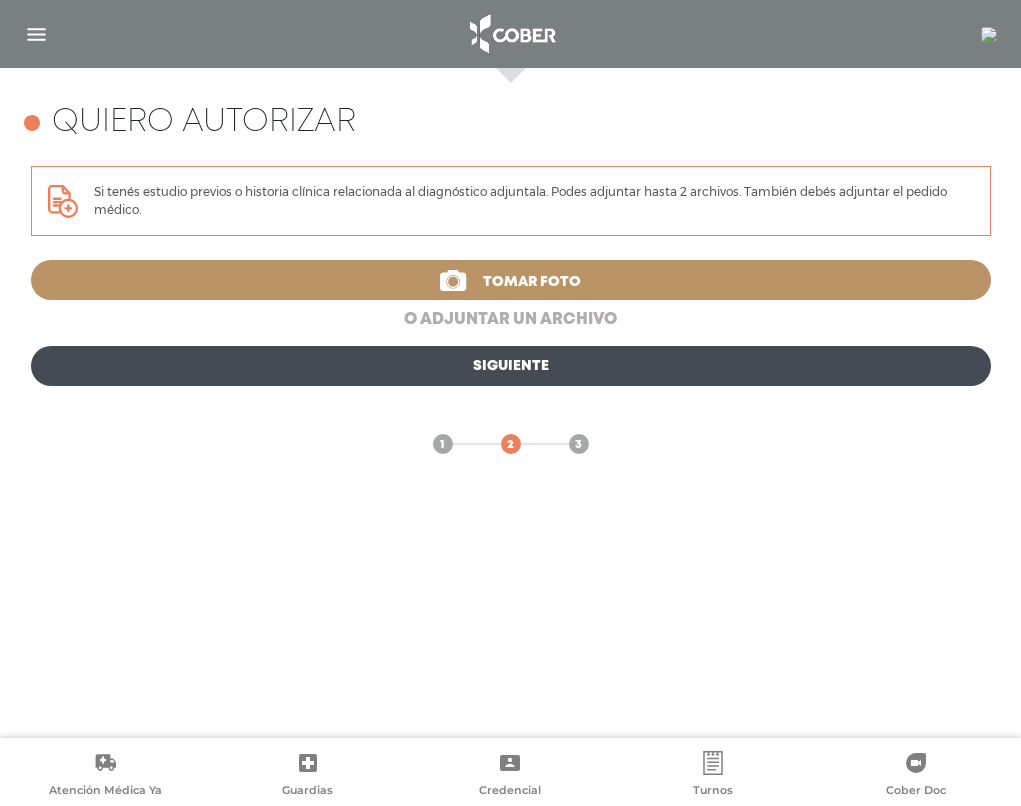 click on "o adjuntar un archivo" at bounding box center (511, 320) 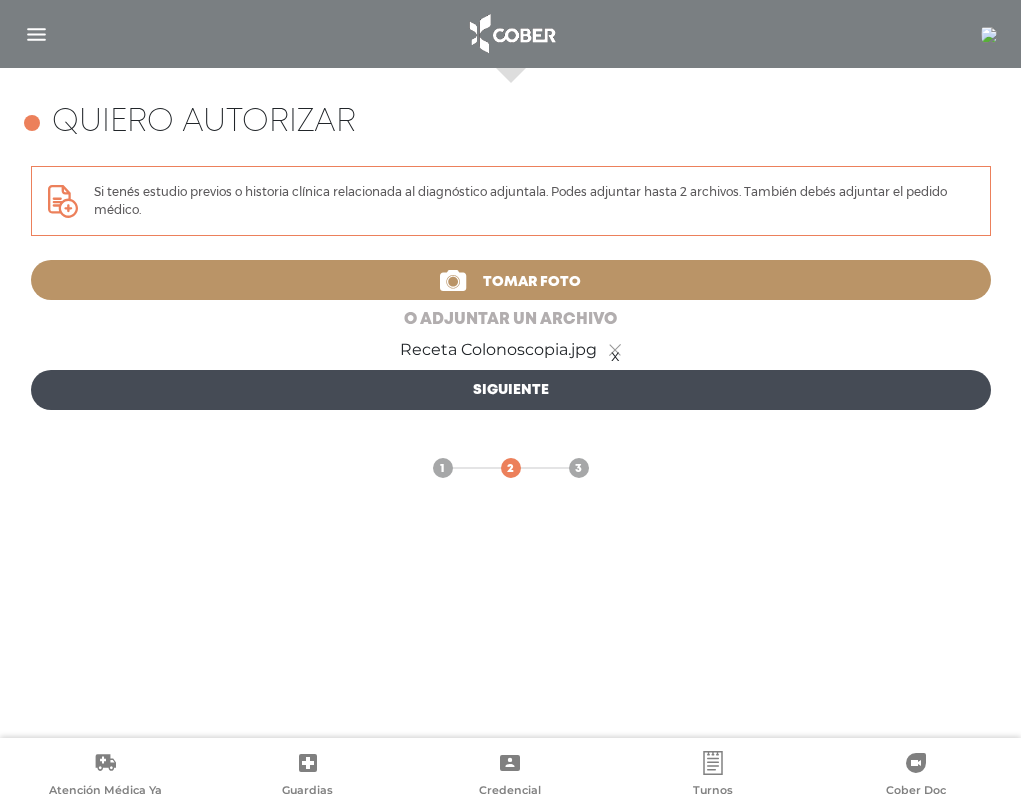 click on "o adjuntar un archivo" at bounding box center [511, 320] 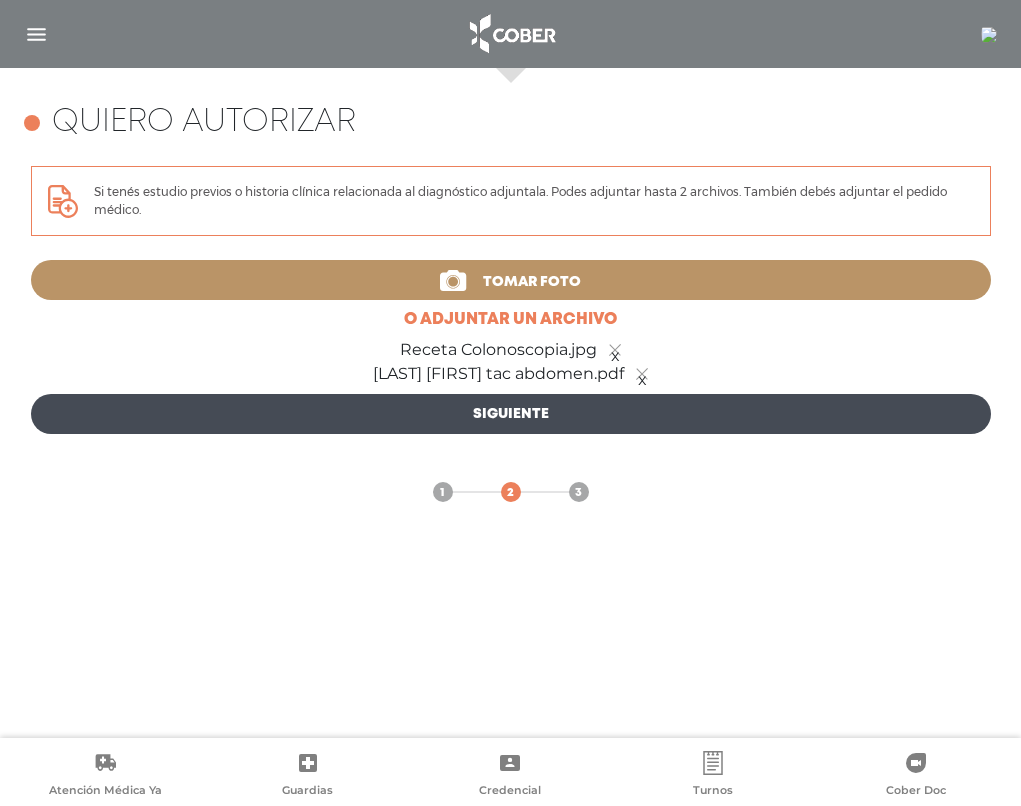 click on "Siguiente" at bounding box center [511, 414] 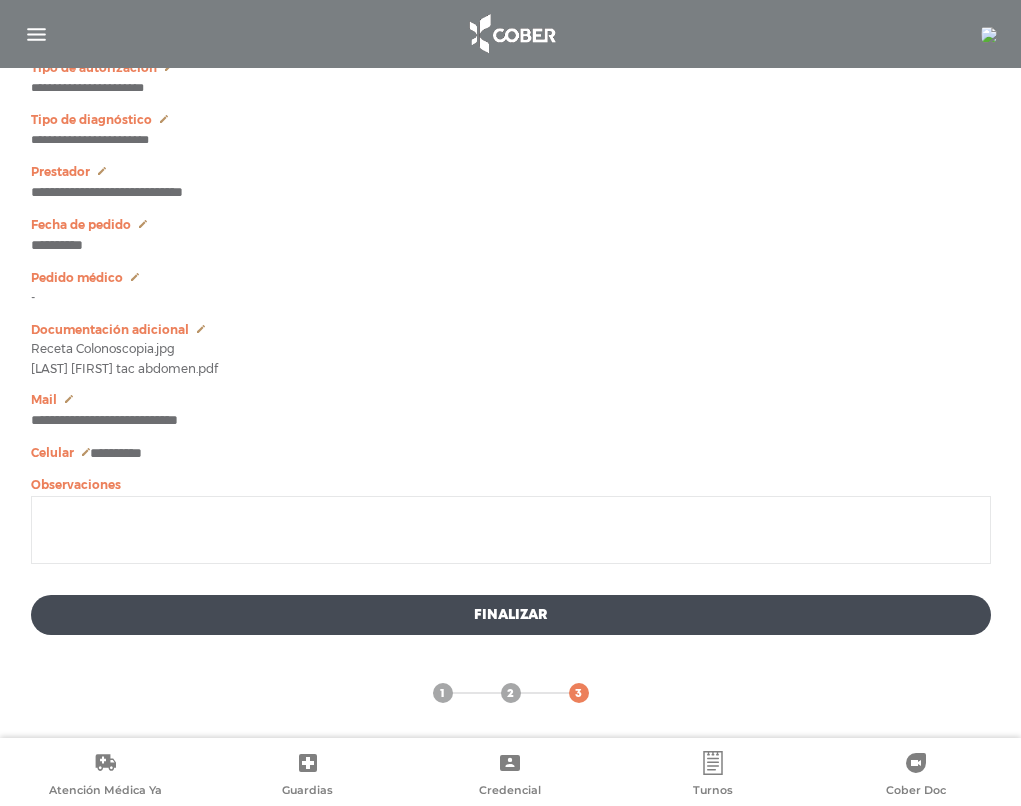 scroll, scrollTop: 1131, scrollLeft: 0, axis: vertical 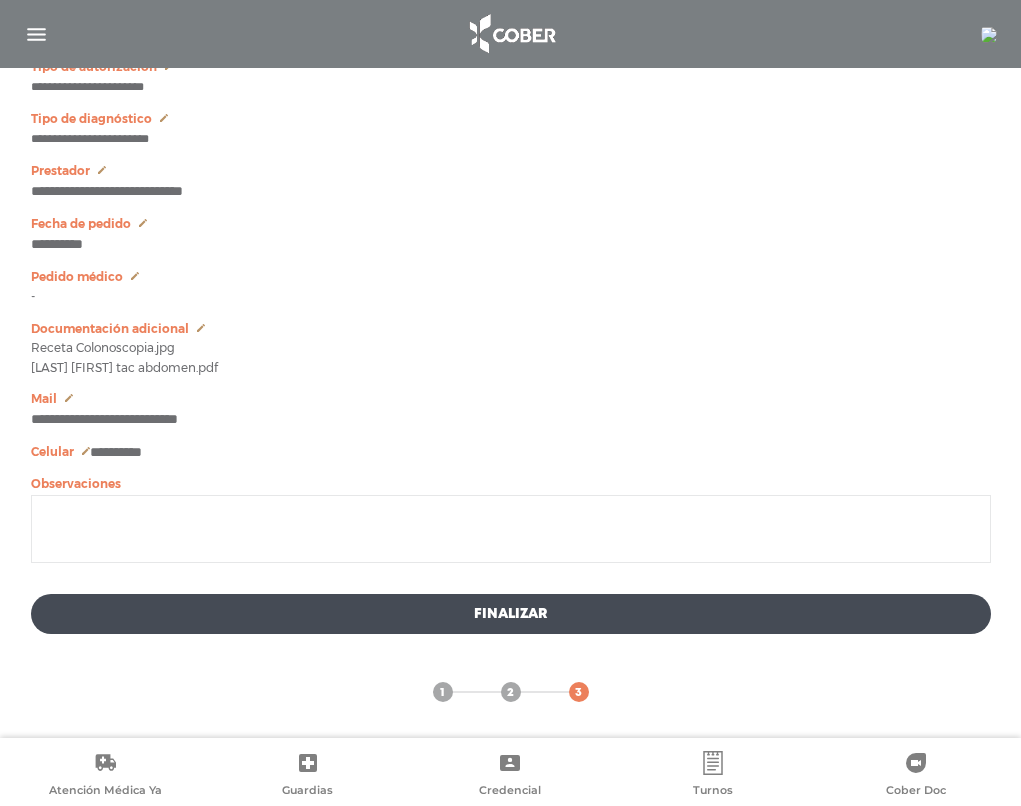 click at bounding box center [511, 529] 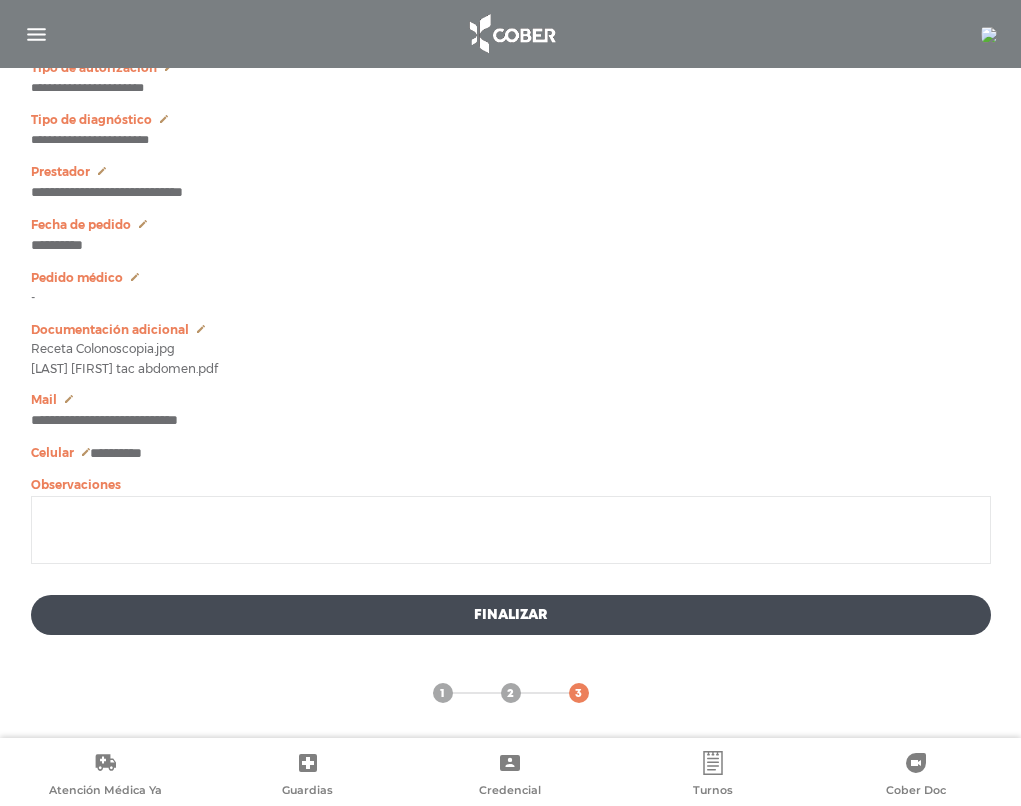 scroll, scrollTop: 1131, scrollLeft: 0, axis: vertical 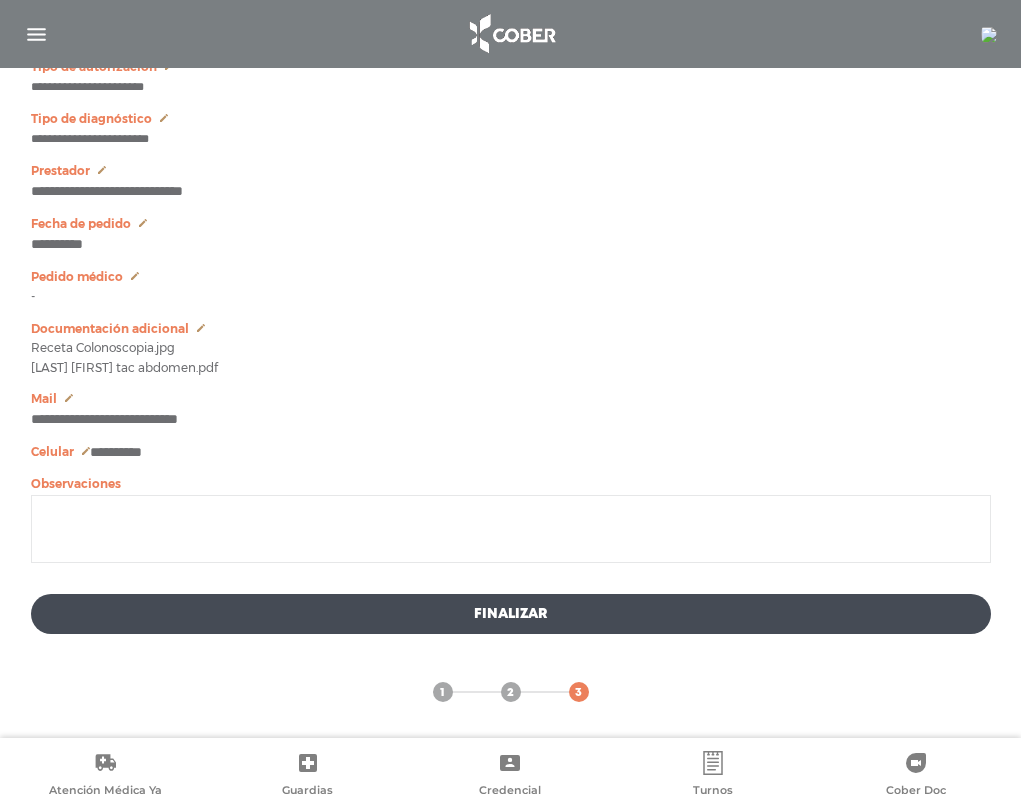 click on "2" at bounding box center (511, 692) 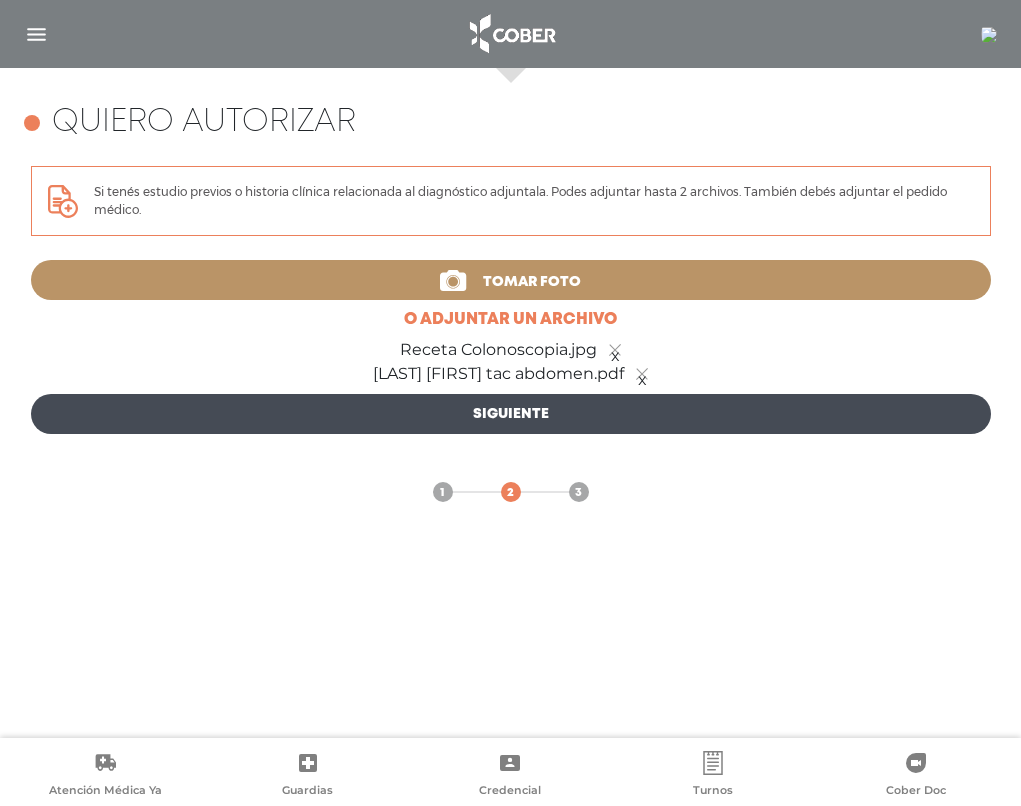 scroll, scrollTop: 868, scrollLeft: 0, axis: vertical 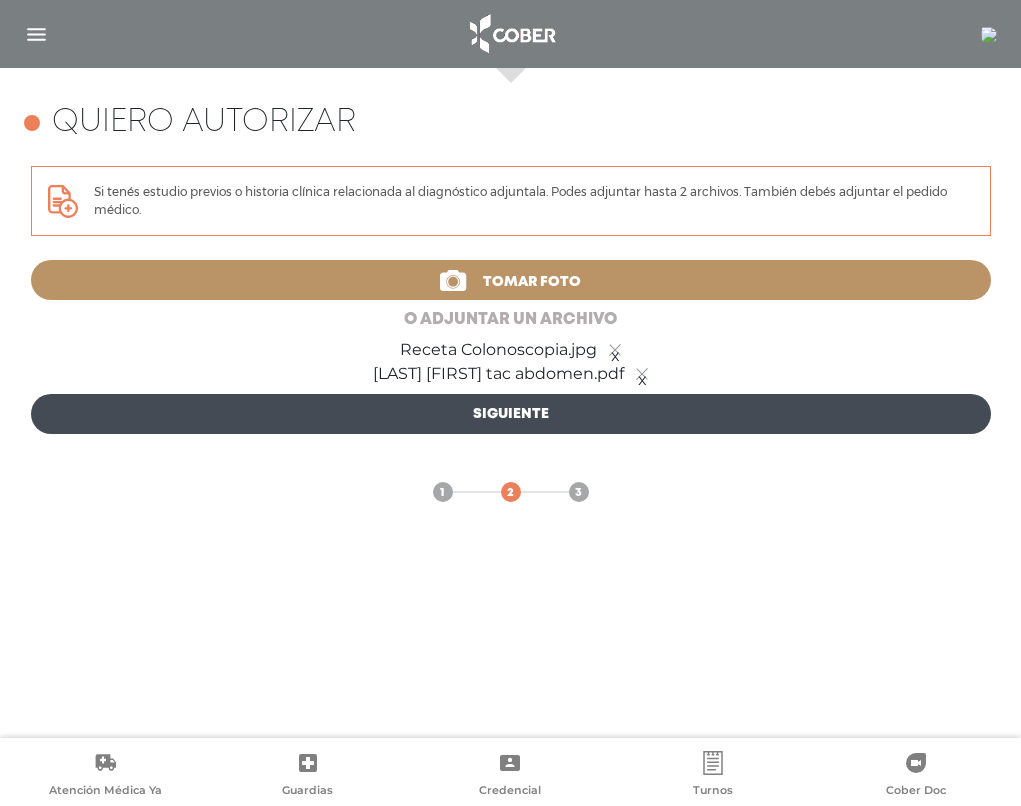 click on "o adjuntar un archivo" at bounding box center (511, 320) 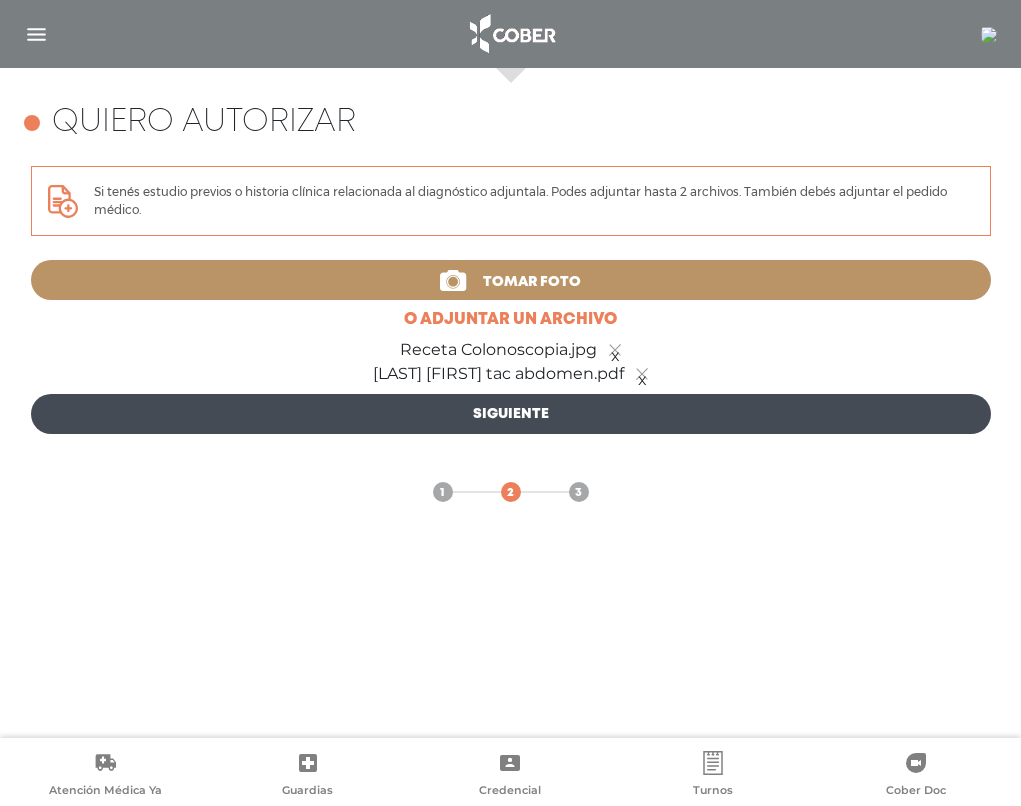 click on "Tomar foto" at bounding box center (532, 282) 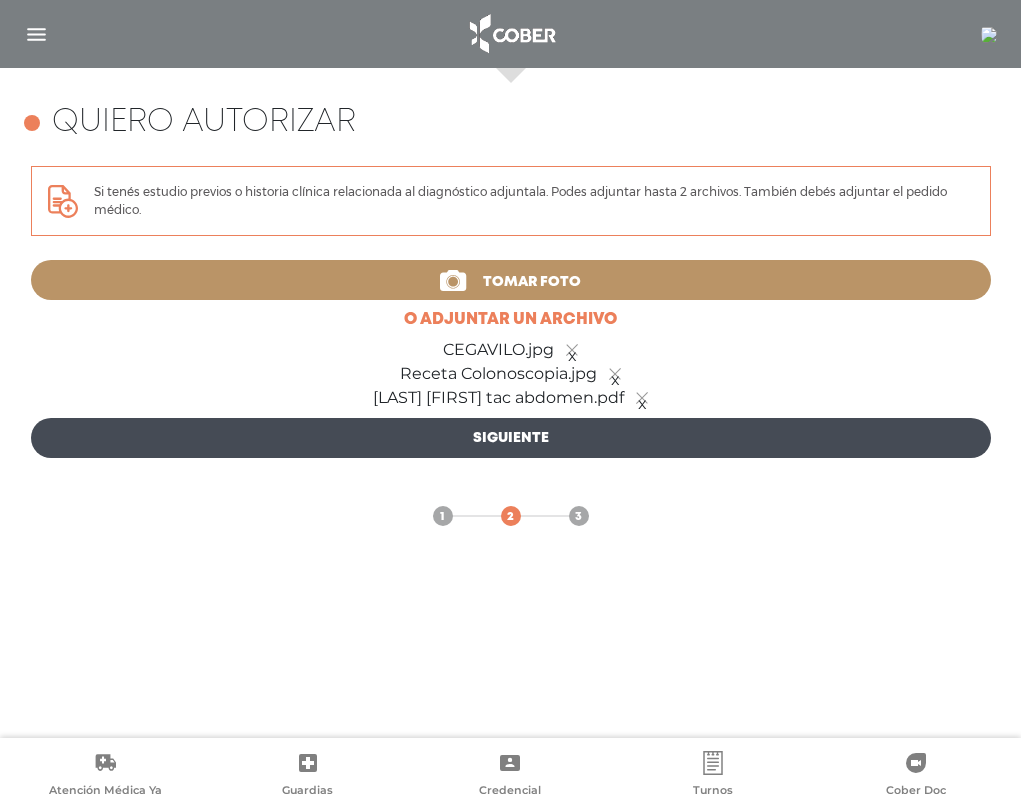 click on "Siguiente" at bounding box center [511, 438] 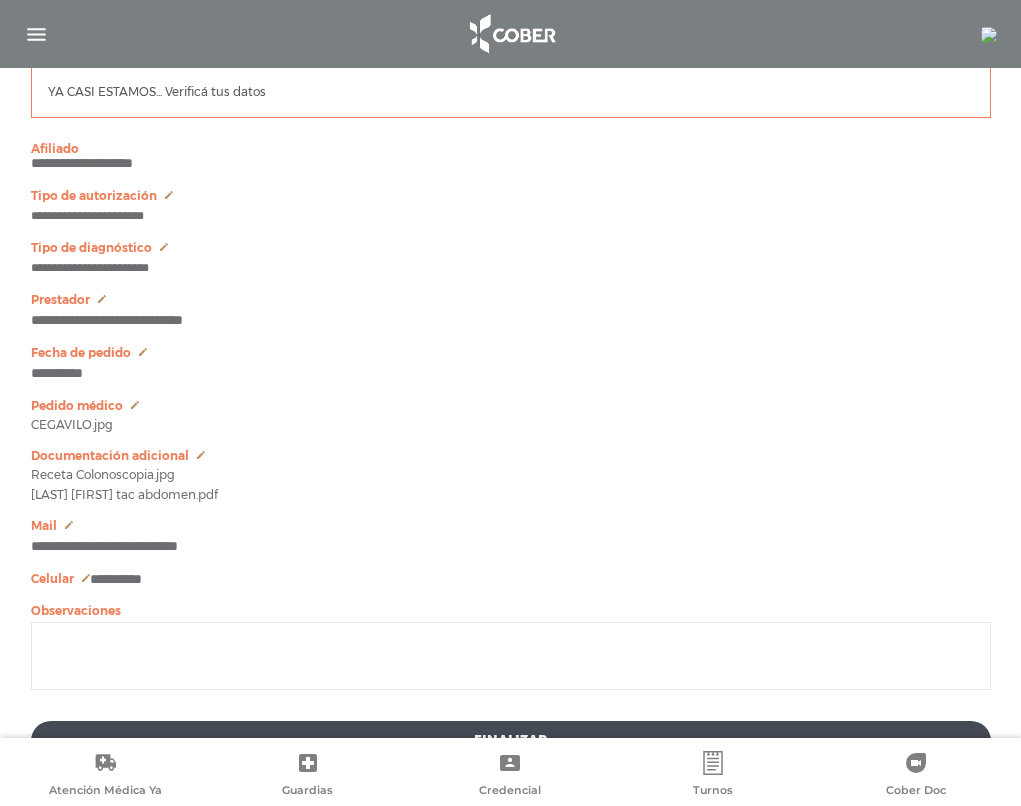 scroll, scrollTop: 1068, scrollLeft: 0, axis: vertical 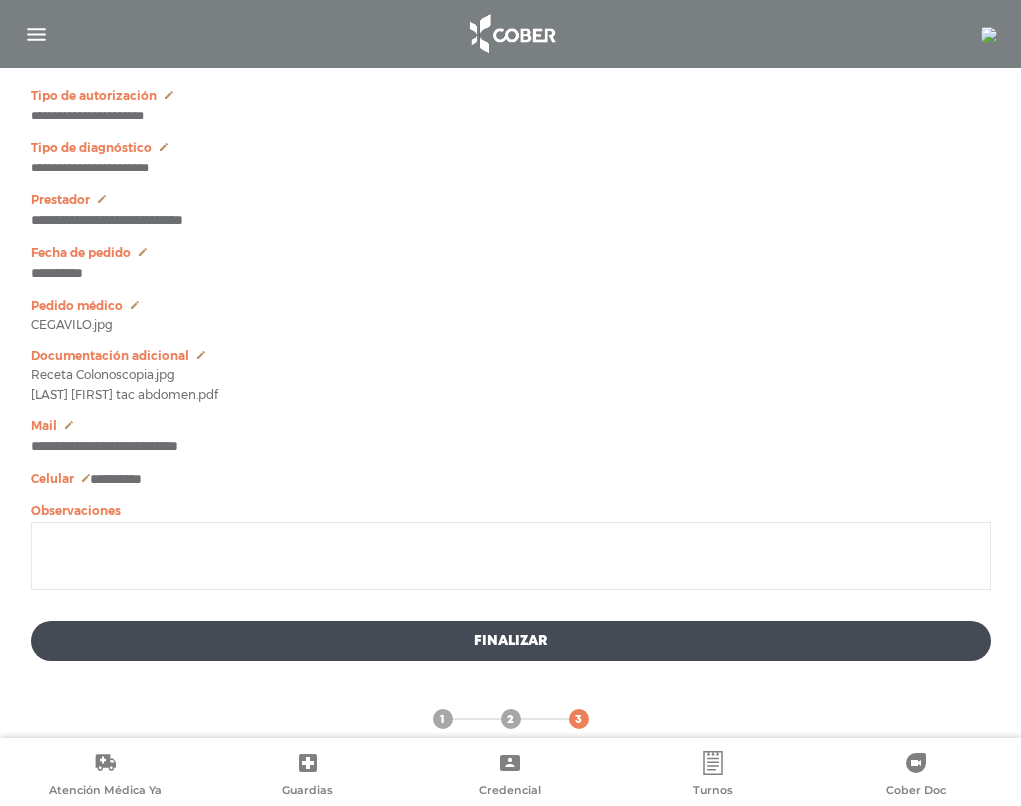 click at bounding box center (511, 556) 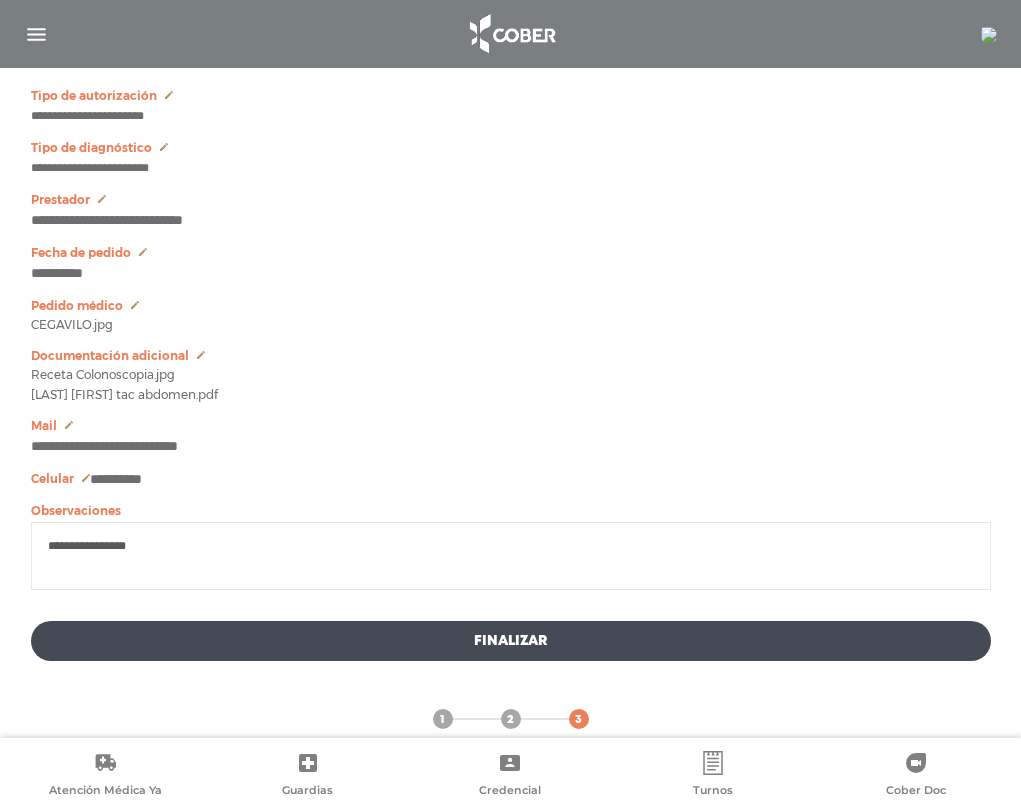 click on "**********" at bounding box center (511, 556) 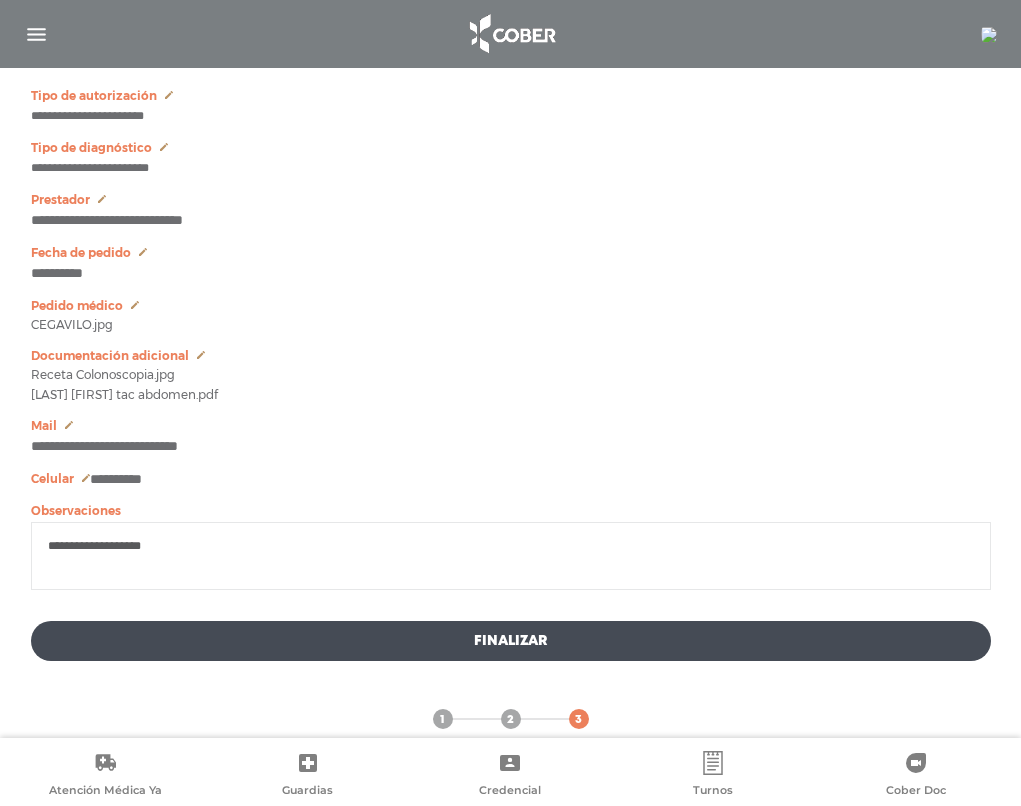 click on "**********" at bounding box center [511, 556] 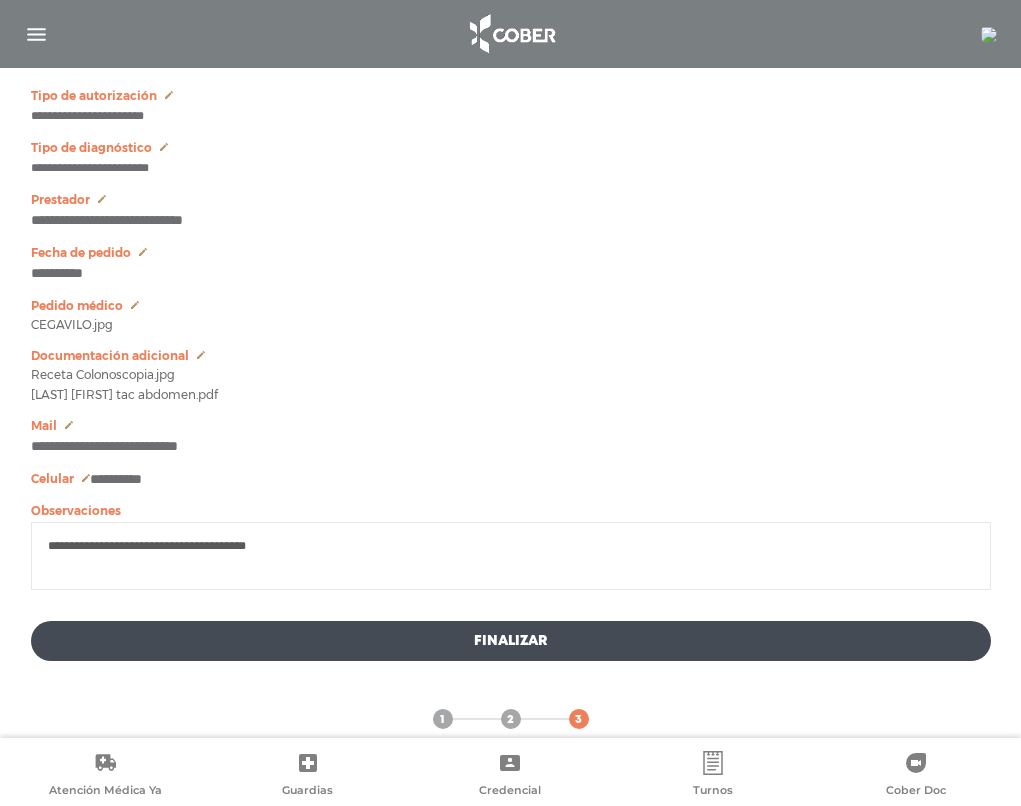 scroll, scrollTop: 1129, scrollLeft: 0, axis: vertical 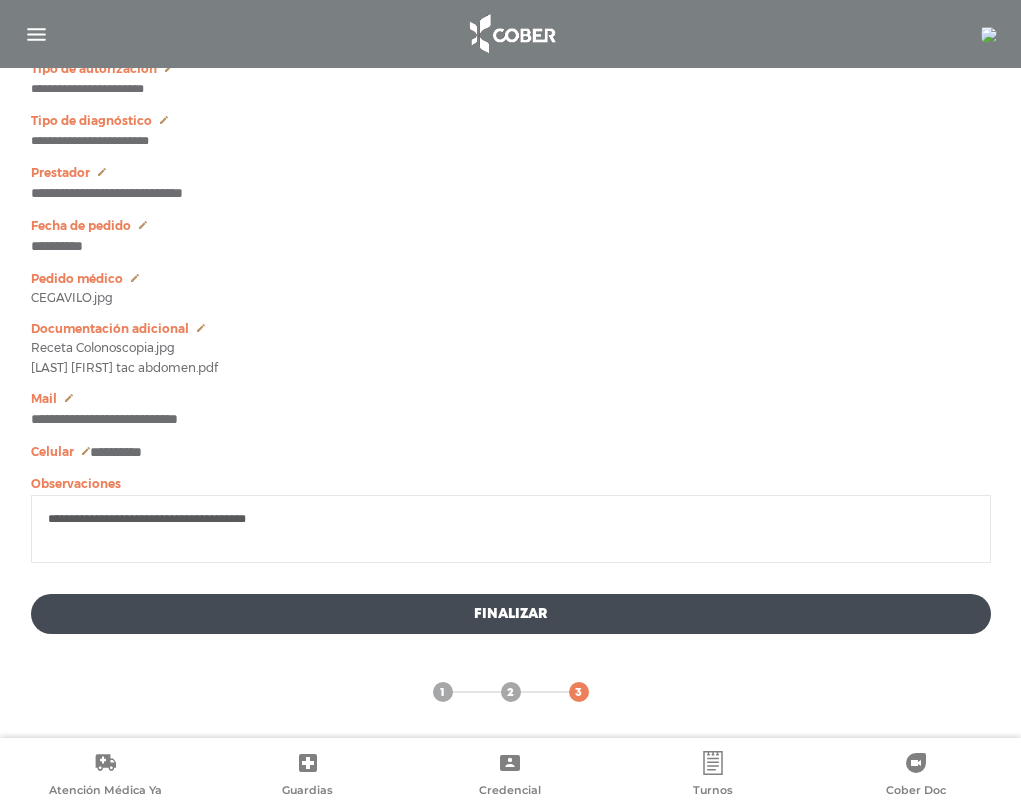click 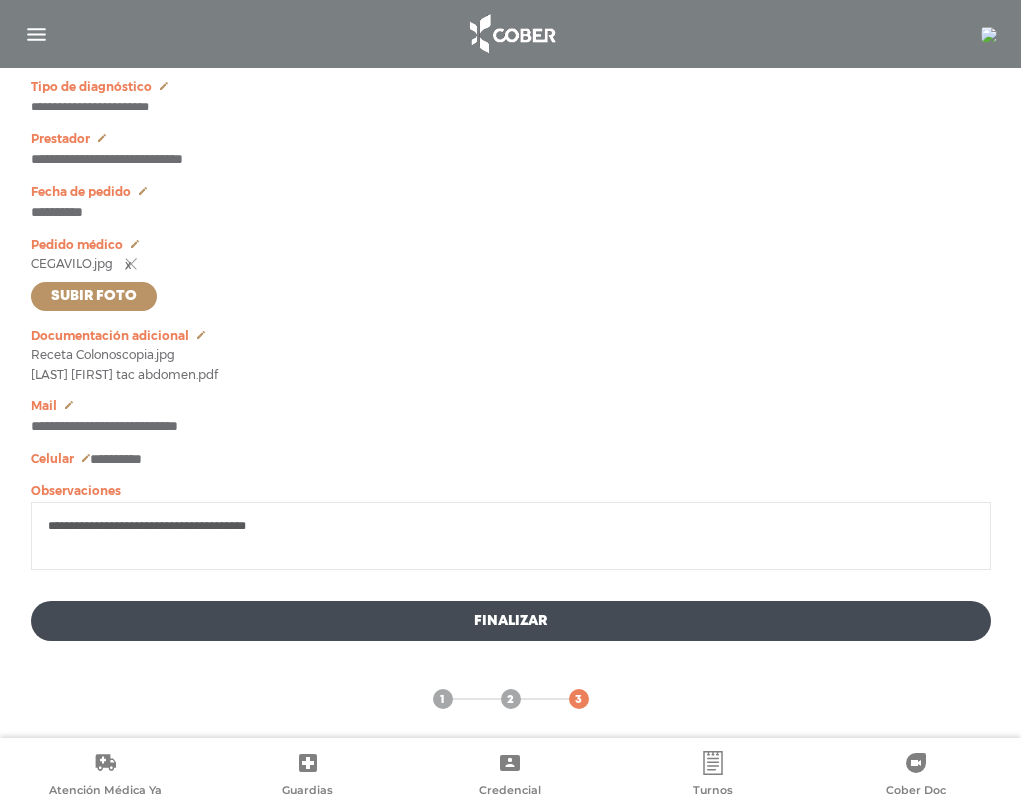 click on "Subir foto" at bounding box center [94, 296] 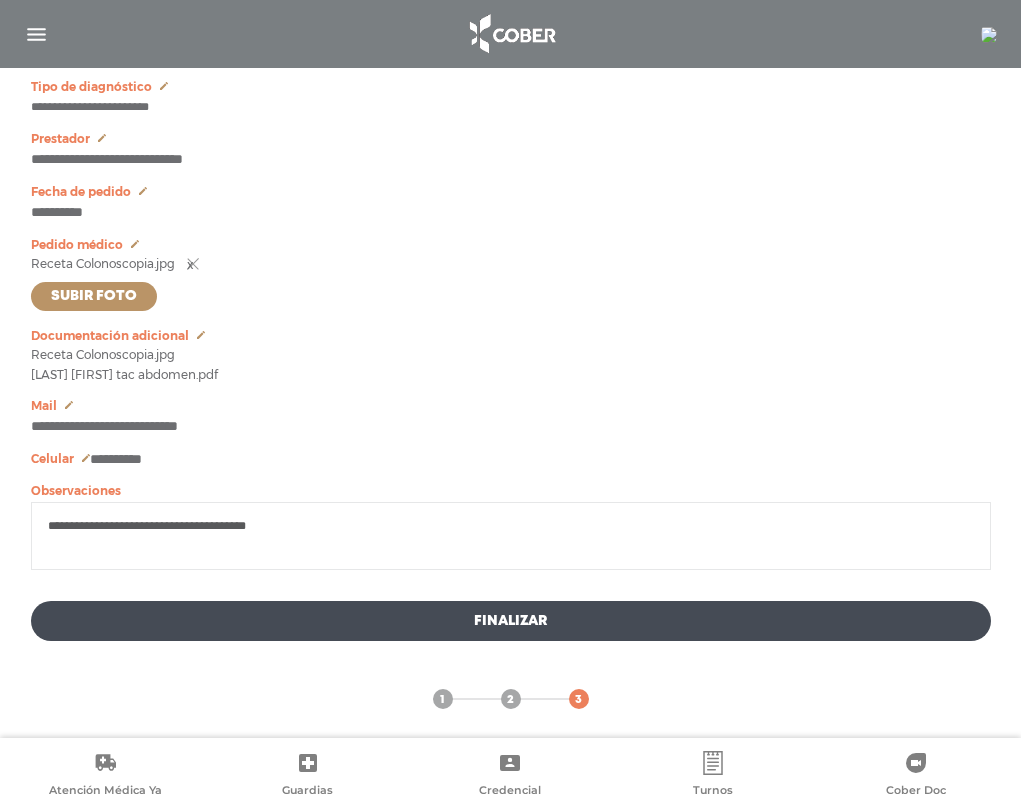 click 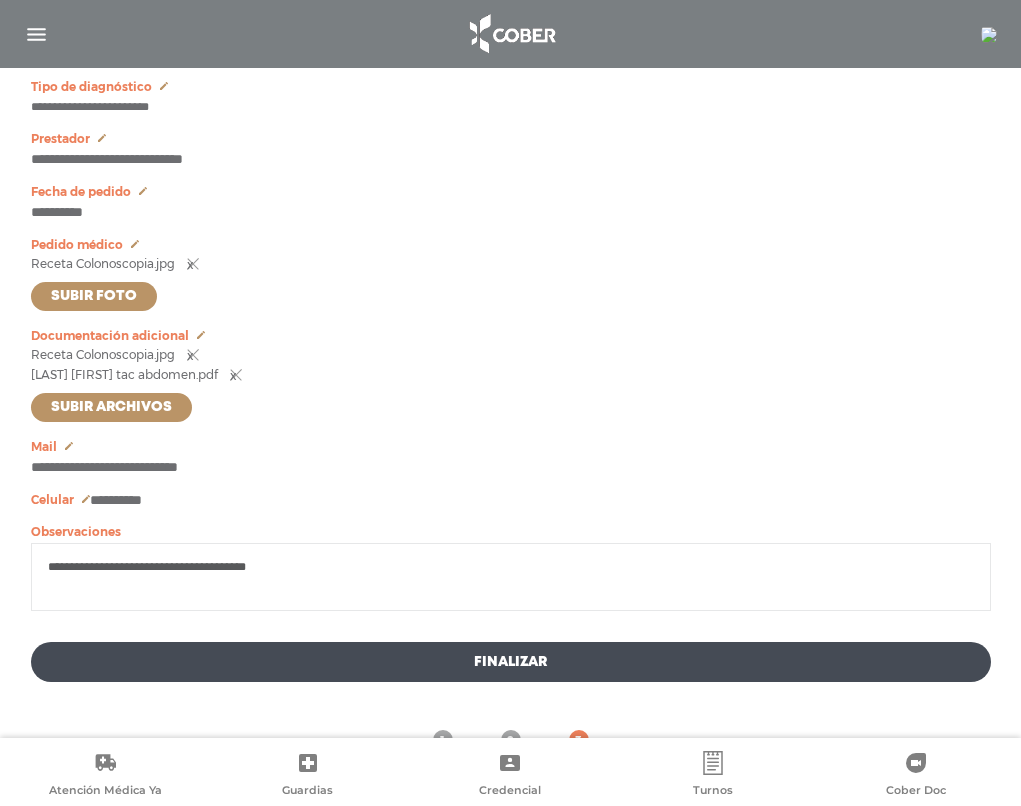 click on "x" at bounding box center [193, 355] 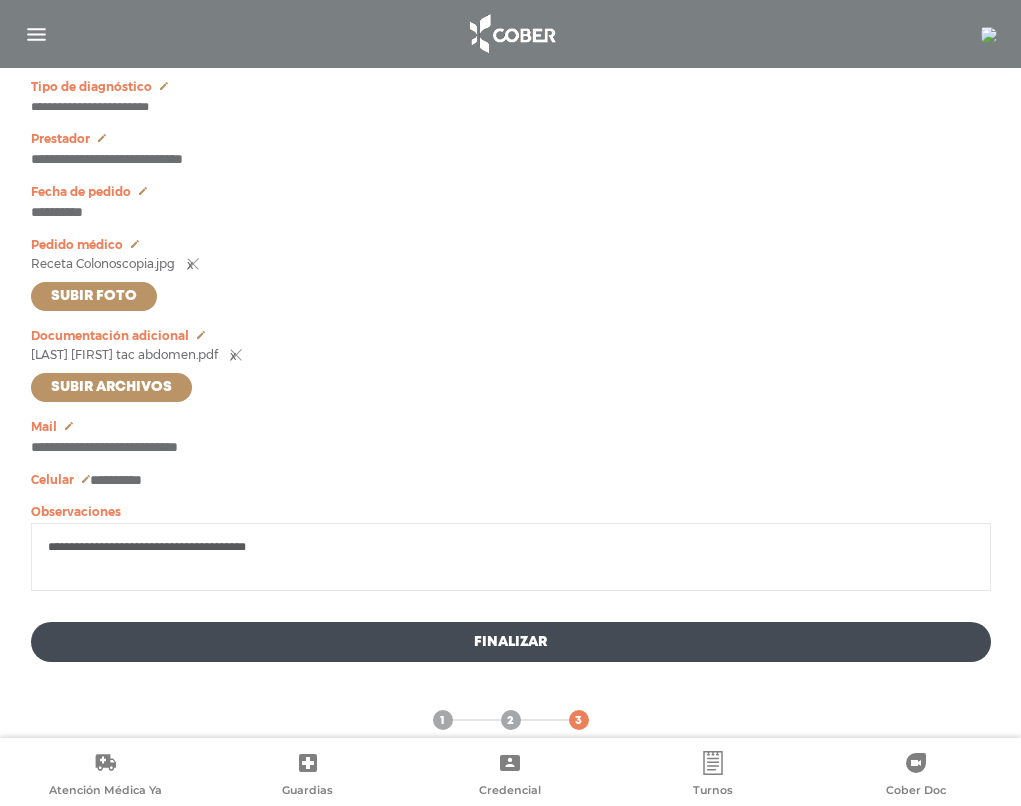 click 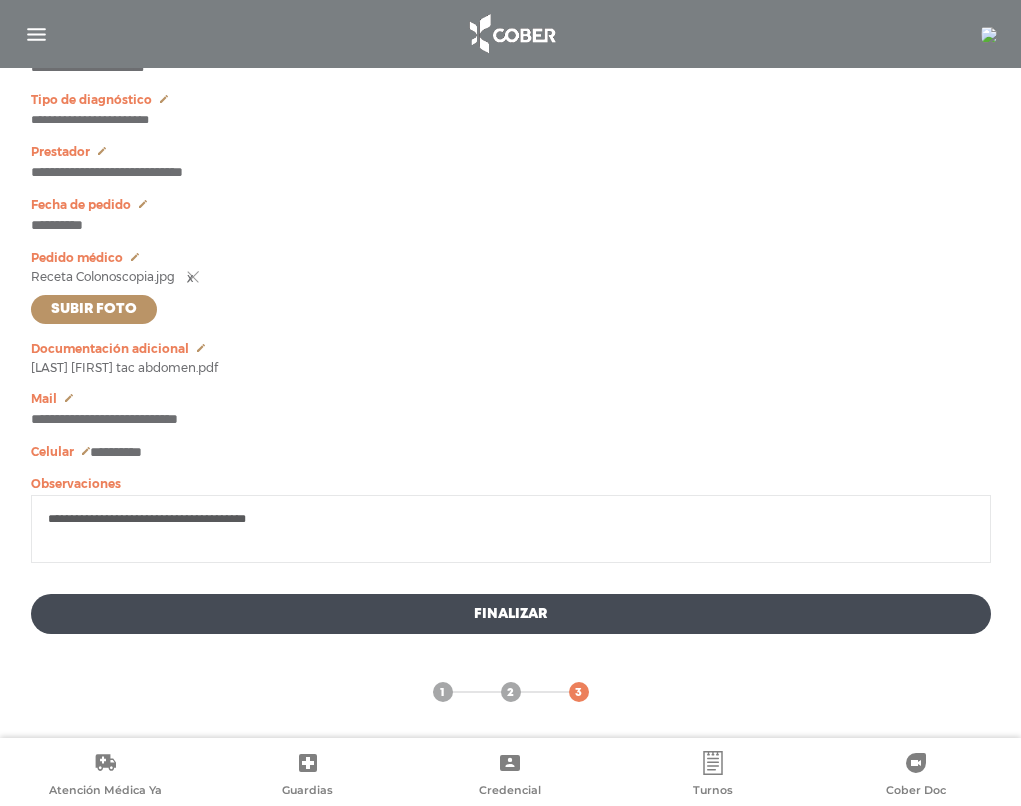 click 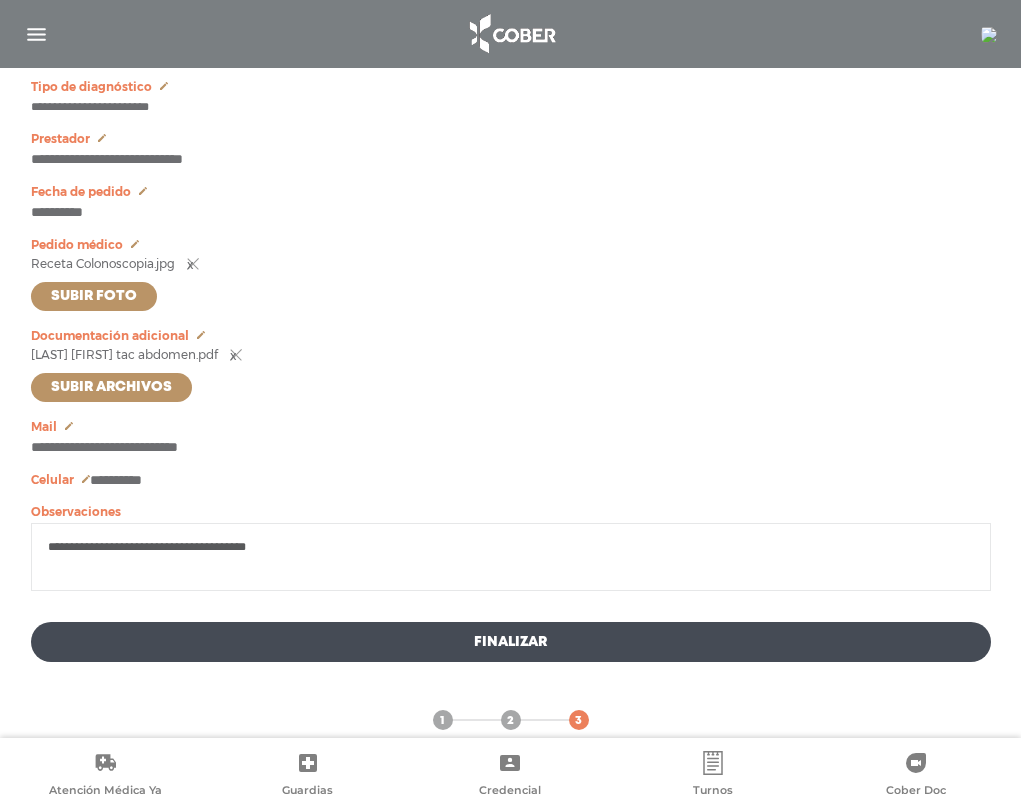 click on "Subir archivos" at bounding box center [111, 387] 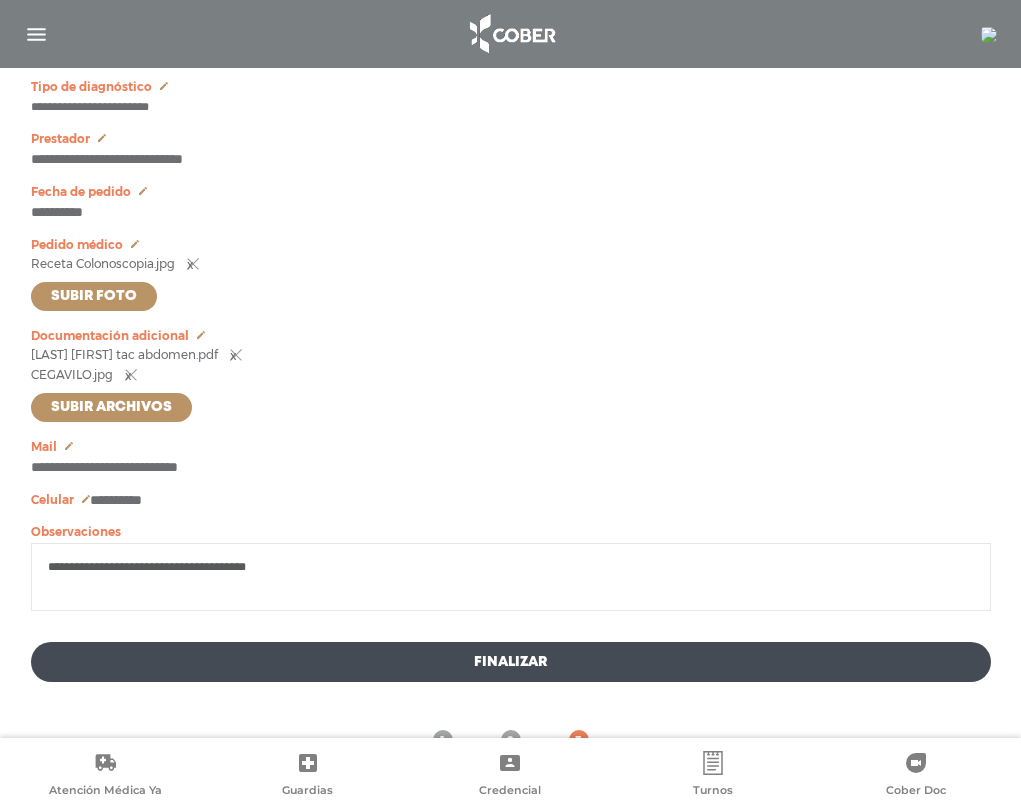 click on "**********" at bounding box center [511, 577] 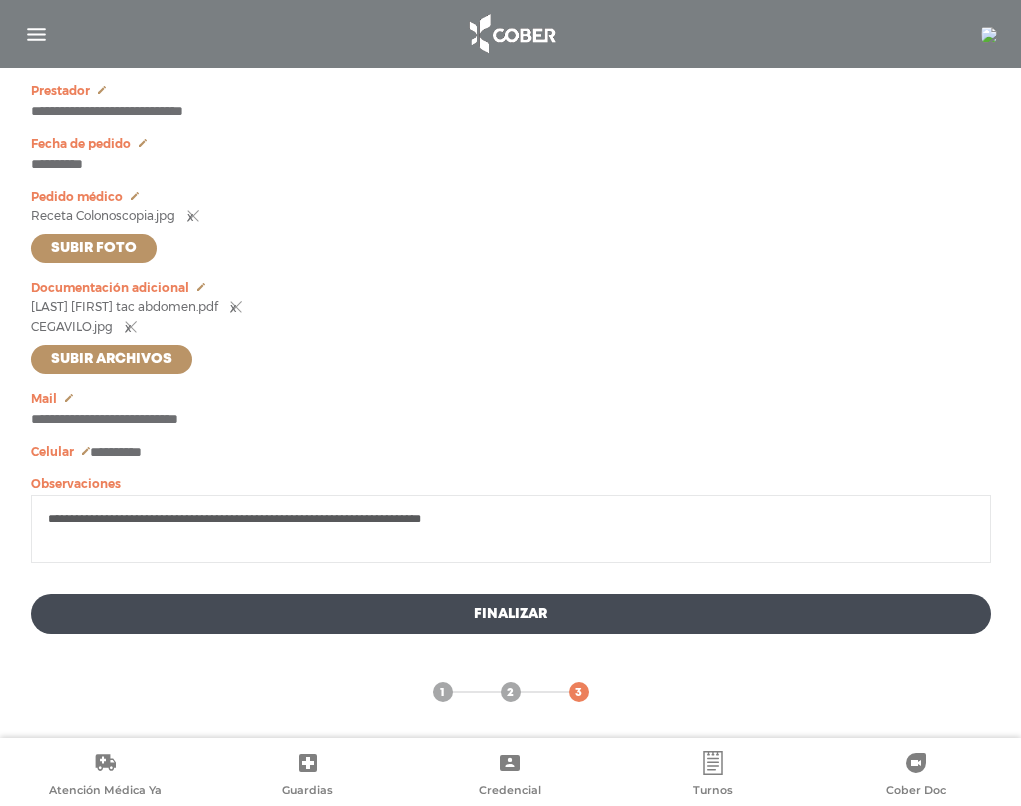 scroll, scrollTop: 1211, scrollLeft: 0, axis: vertical 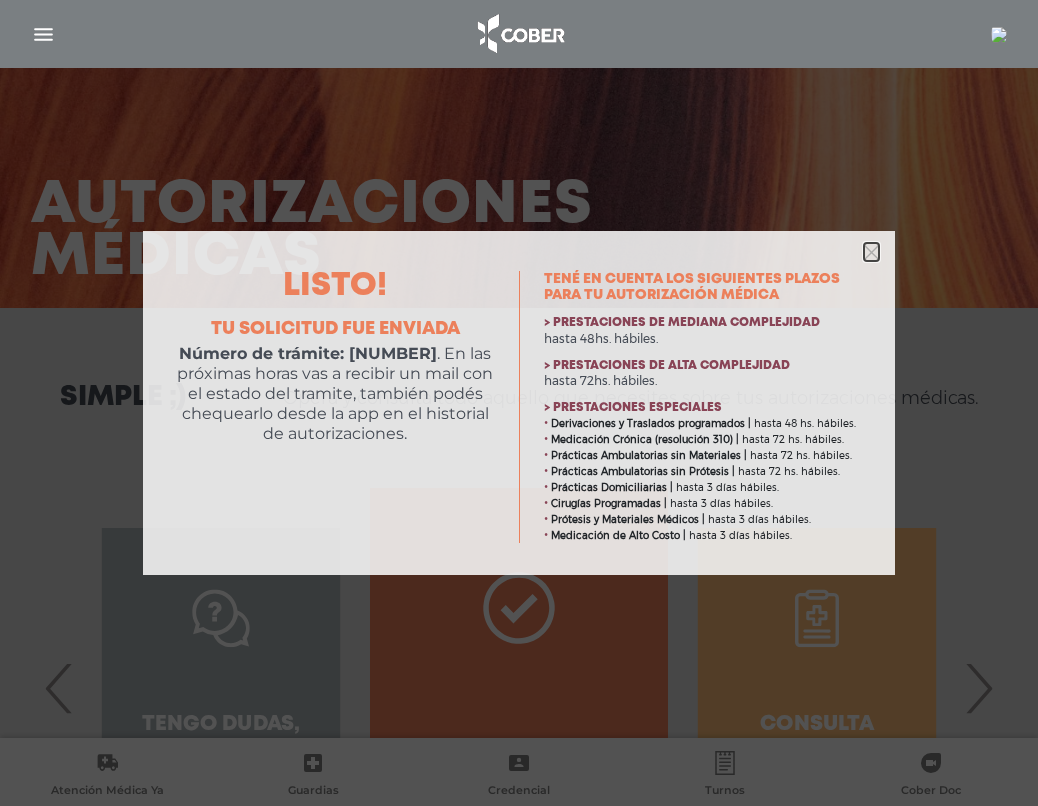 click 